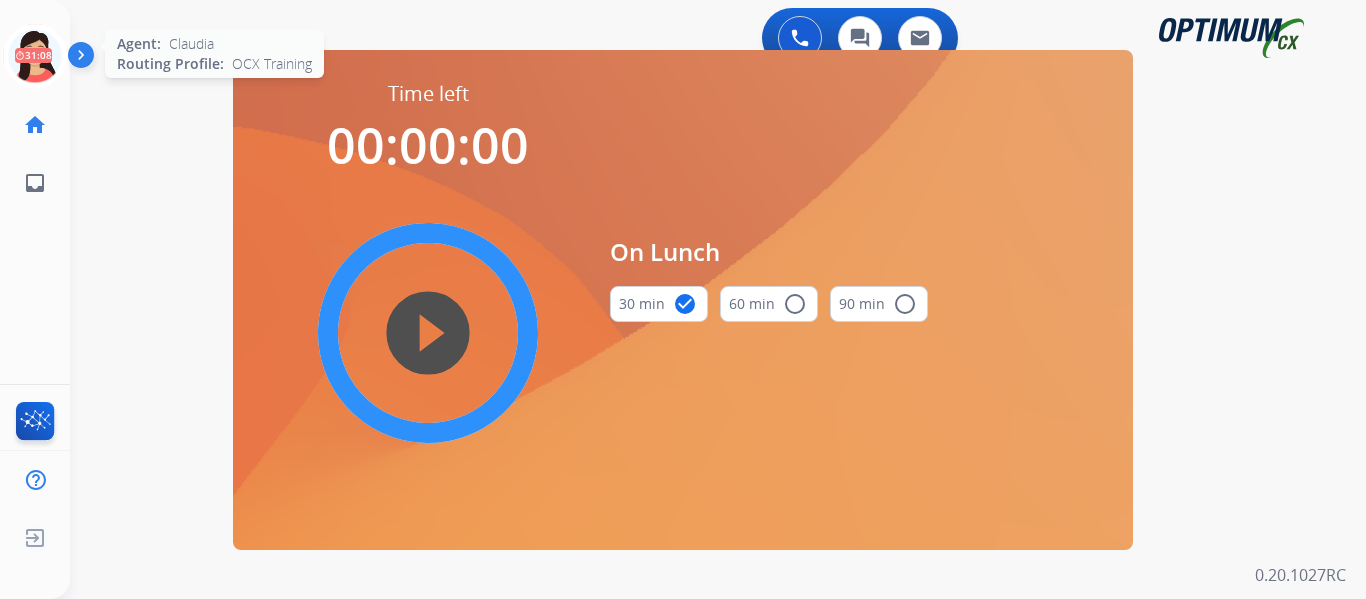 scroll, scrollTop: 0, scrollLeft: 0, axis: both 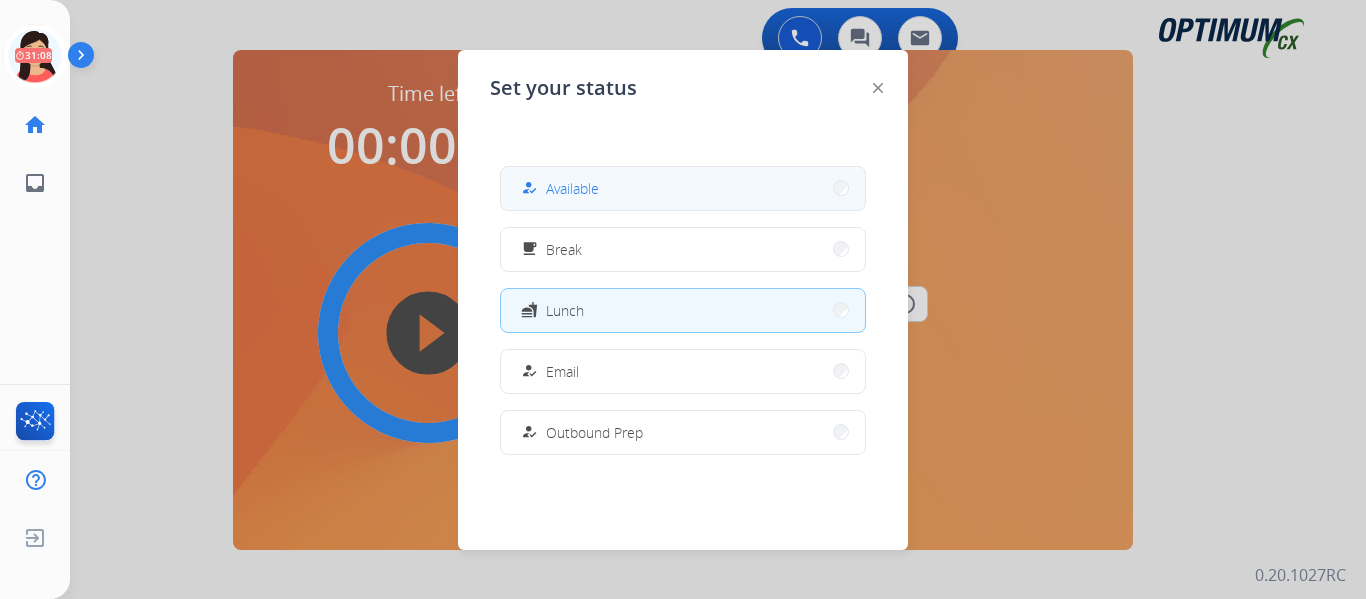 click on "how_to_reg Available" at bounding box center [683, 188] 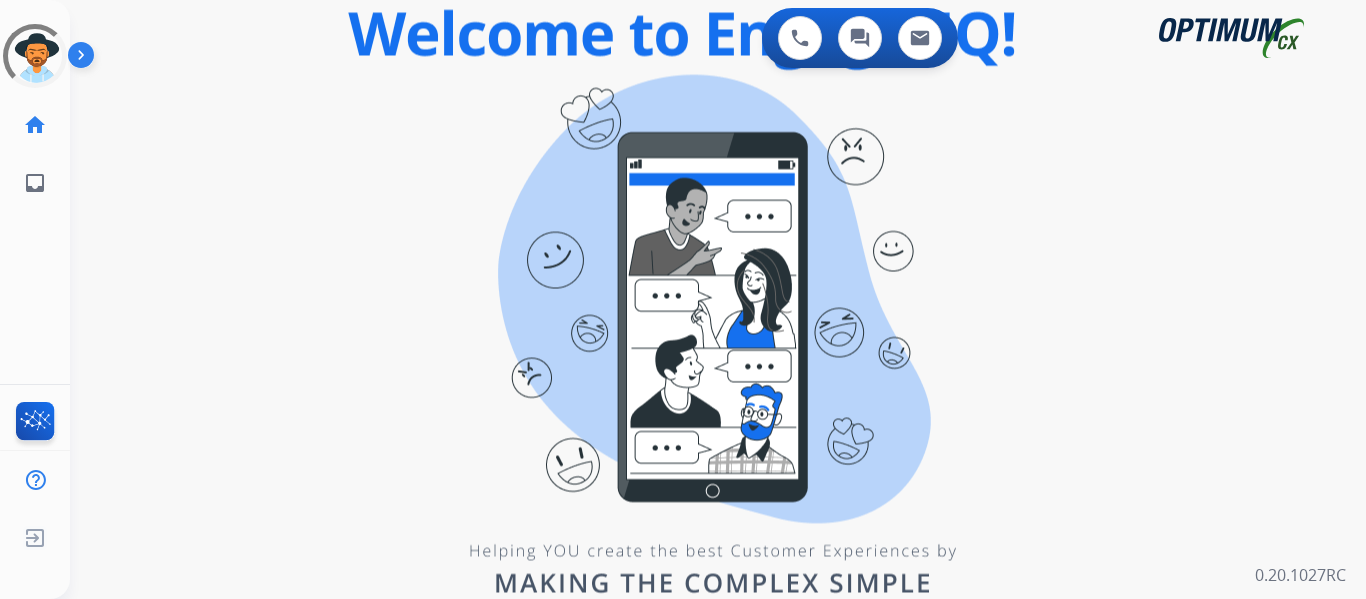scroll, scrollTop: 0, scrollLeft: 0, axis: both 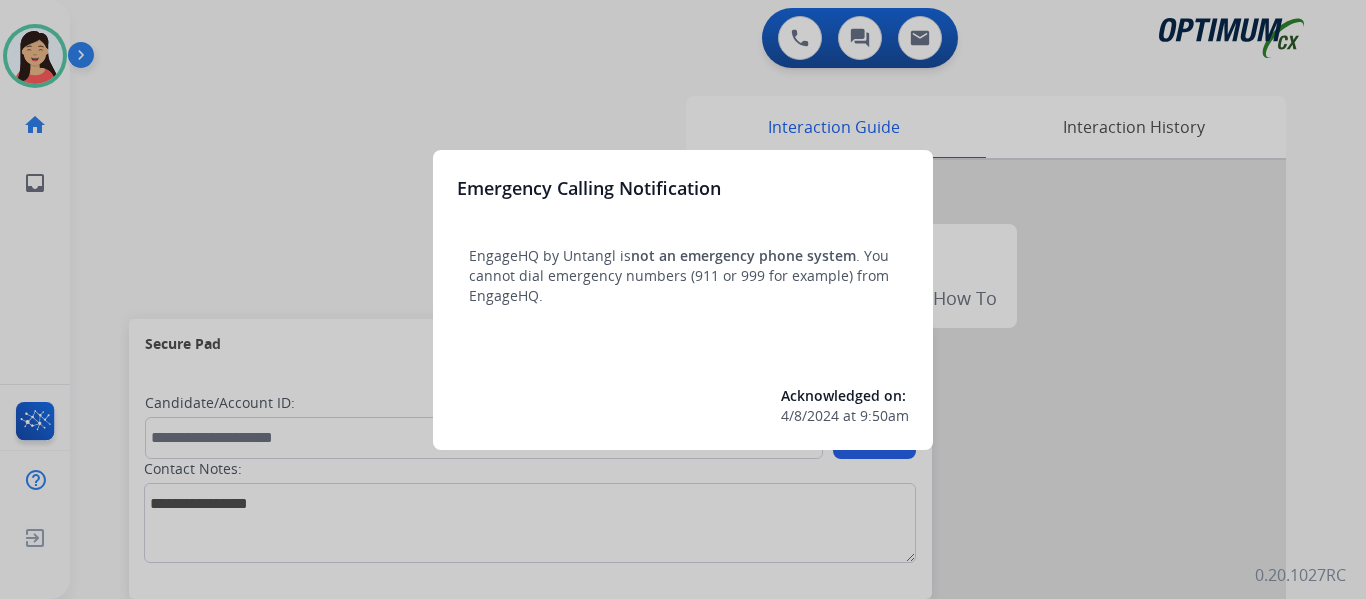 click at bounding box center [683, 299] 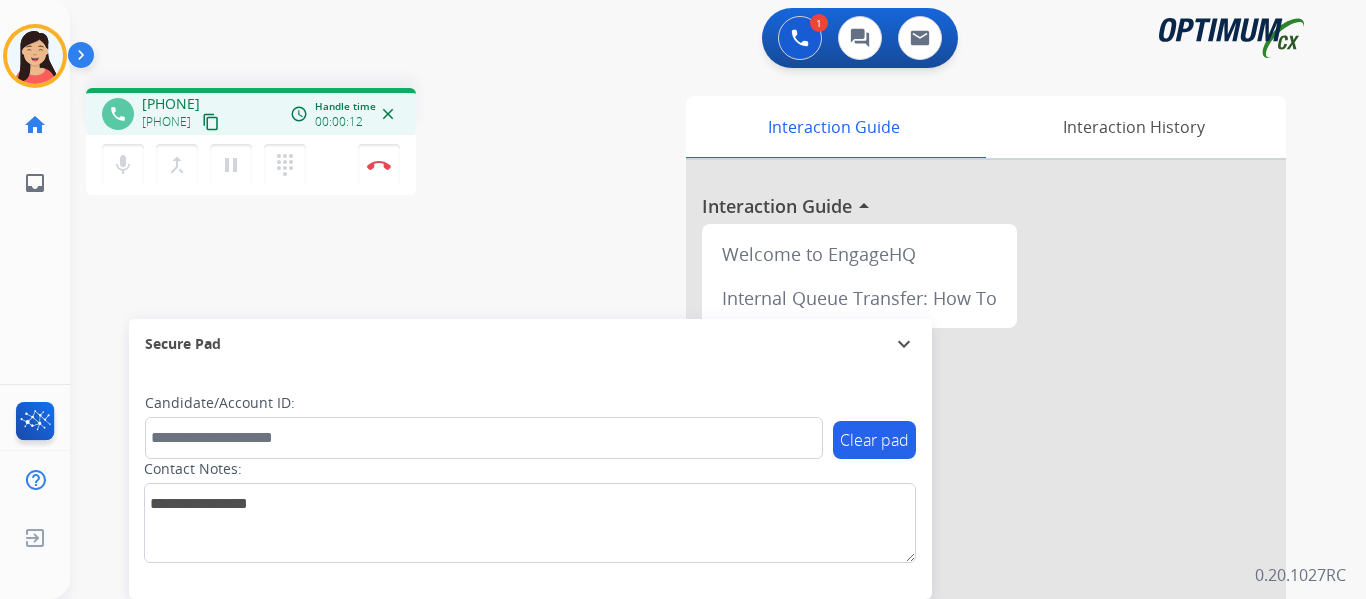 click on "content_copy" at bounding box center [211, 122] 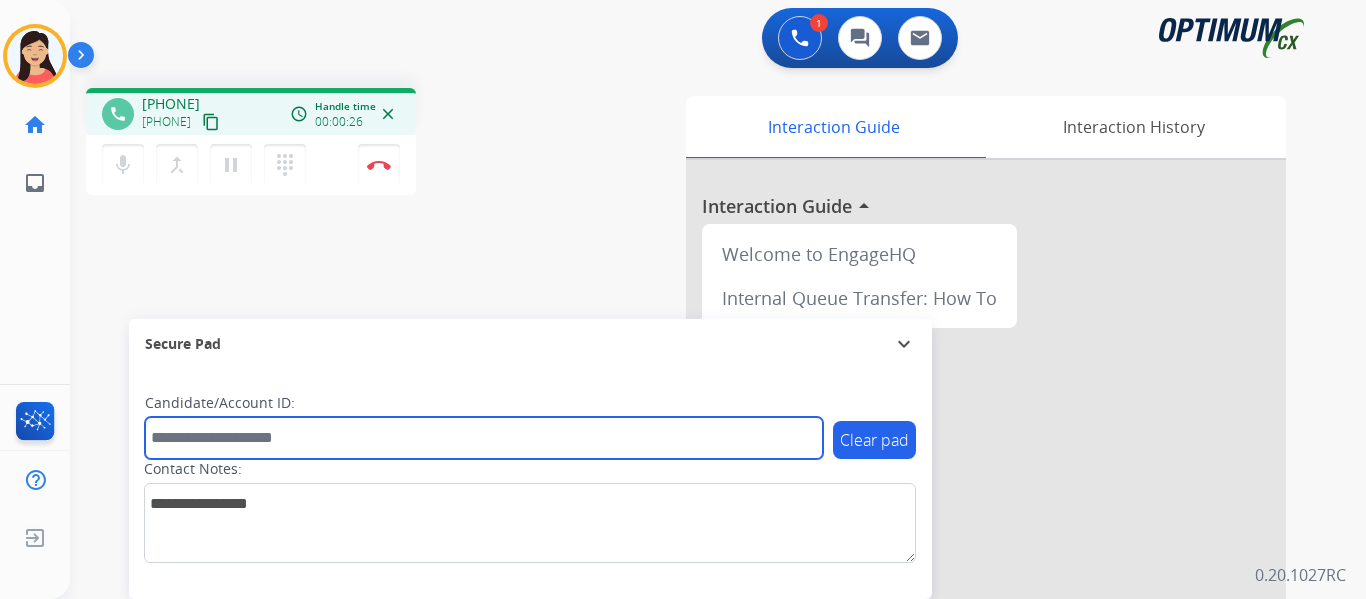 click at bounding box center [484, 438] 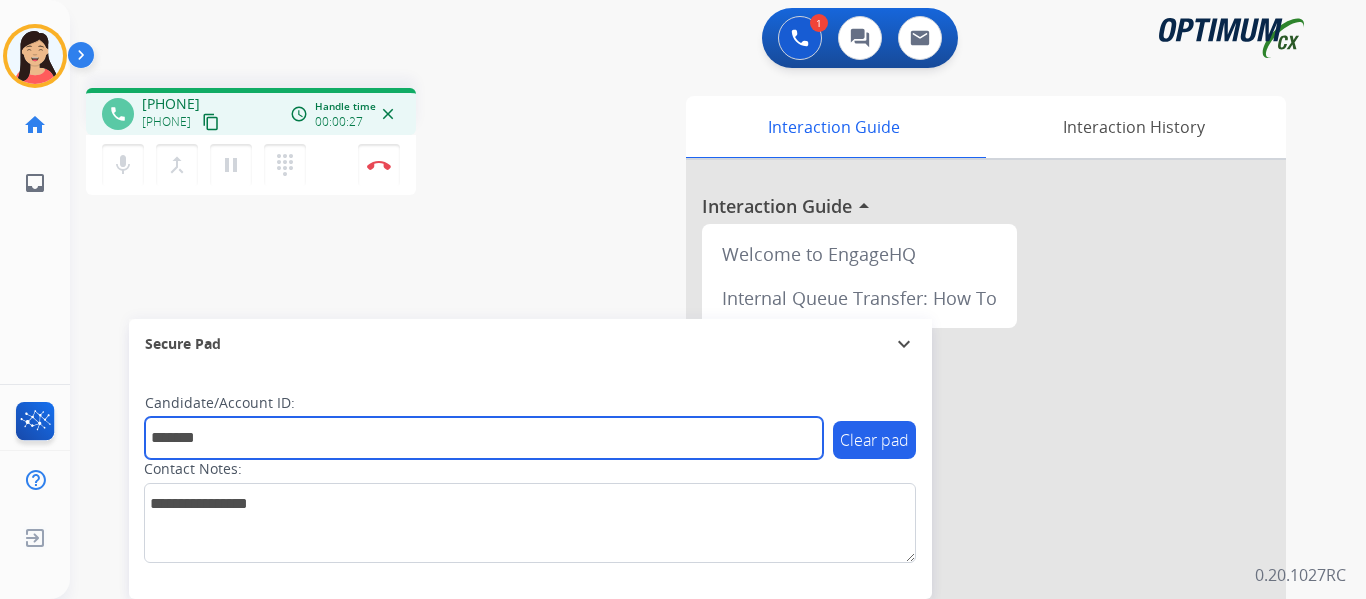 type on "*******" 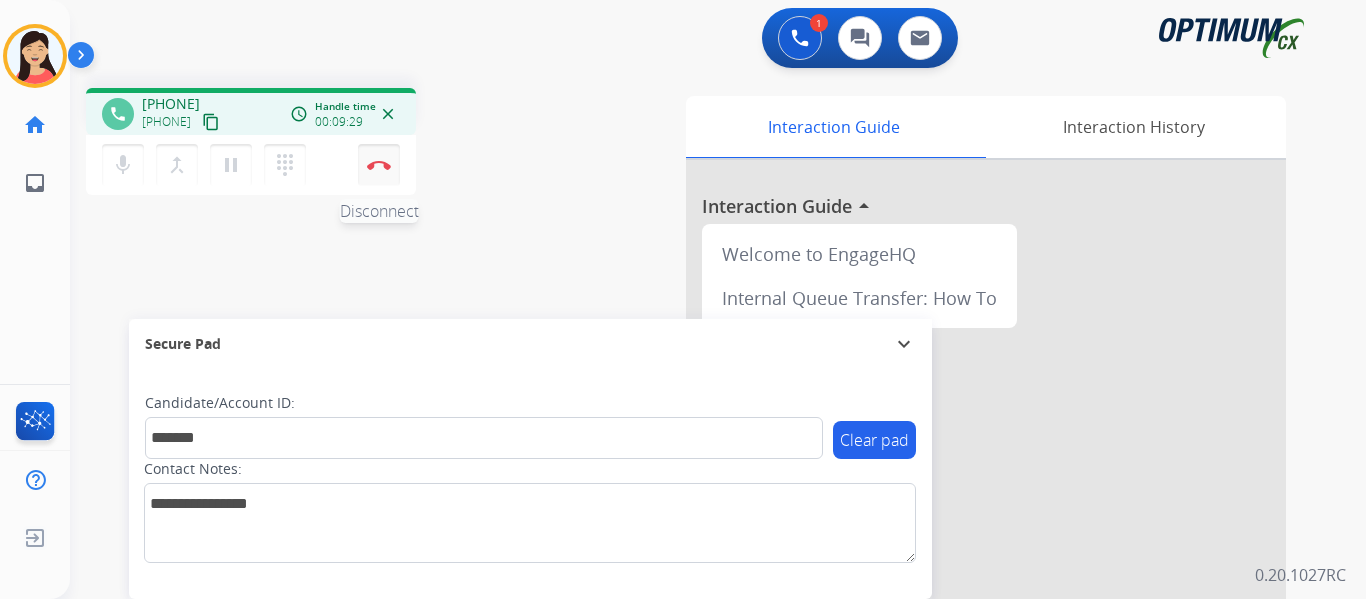 click on "Disconnect" at bounding box center [379, 165] 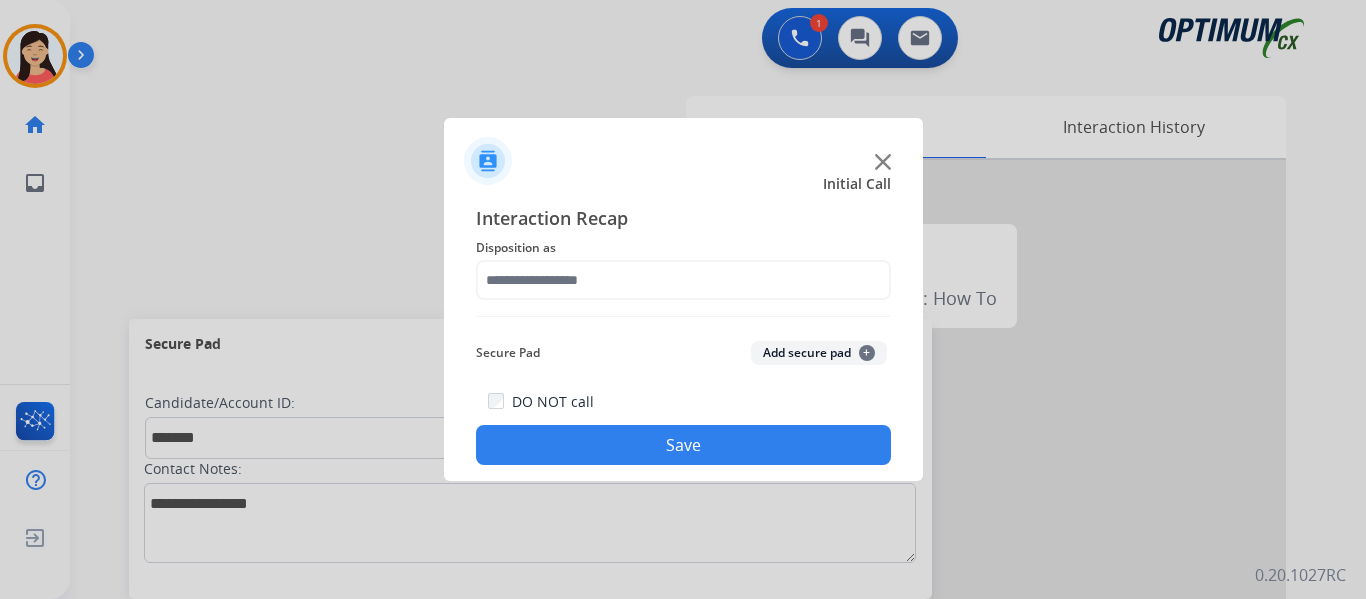 click on "Add secure pad  +" 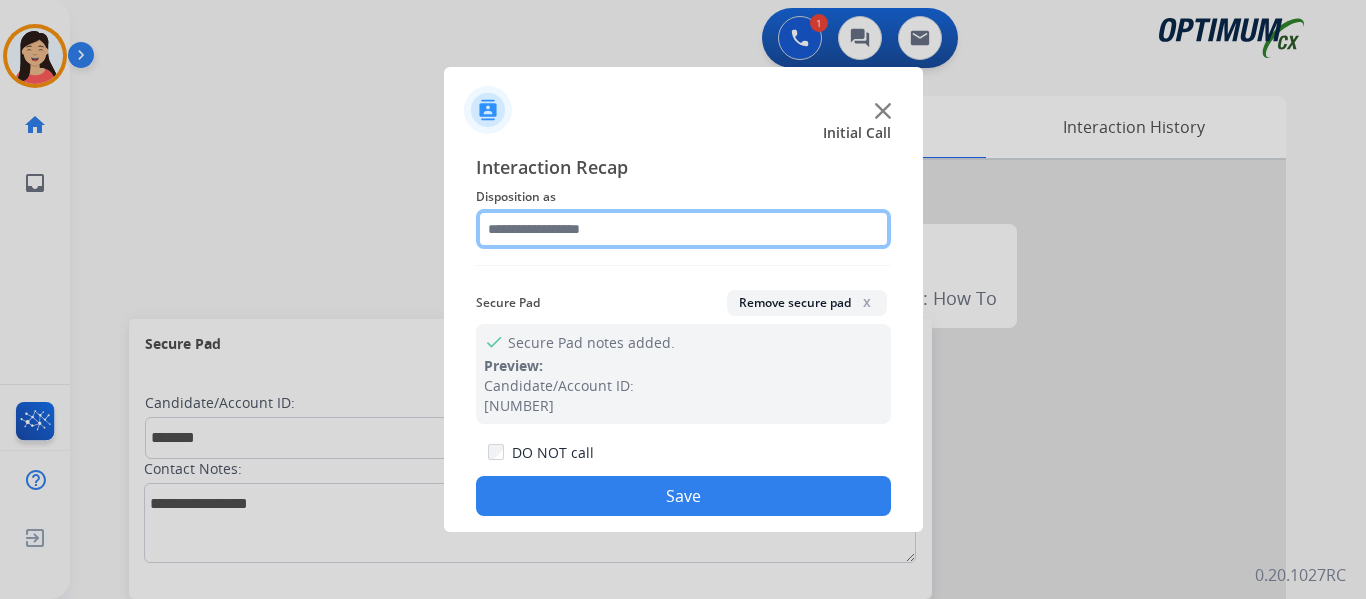 click 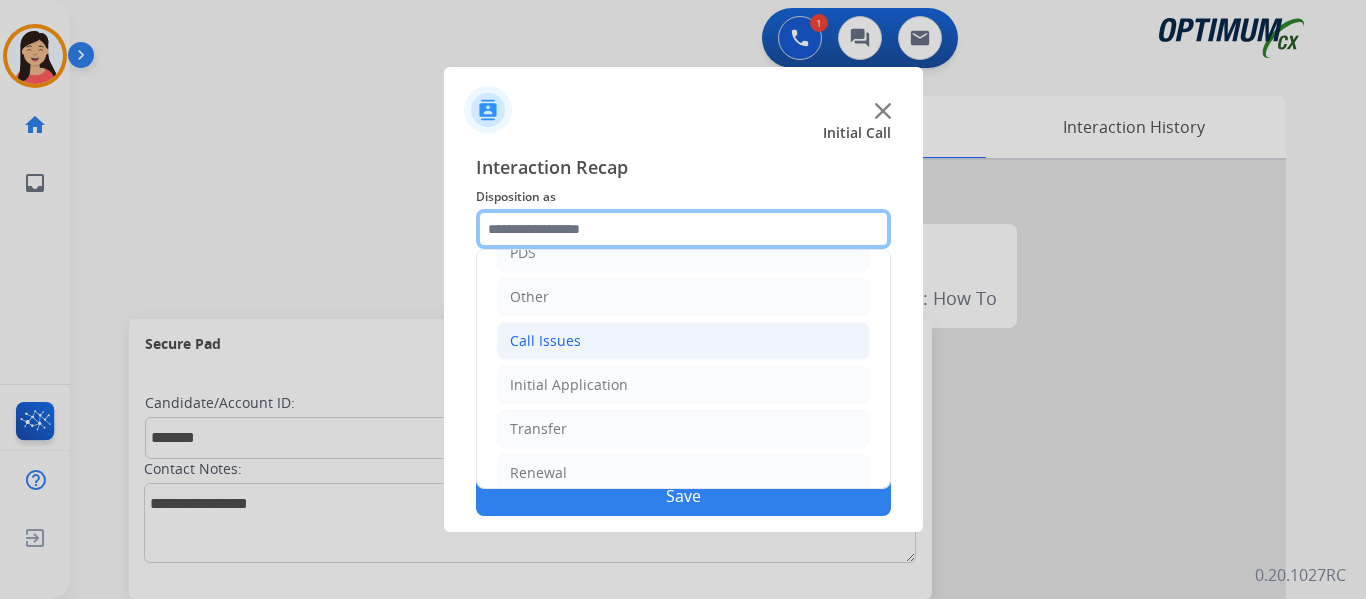 scroll, scrollTop: 136, scrollLeft: 0, axis: vertical 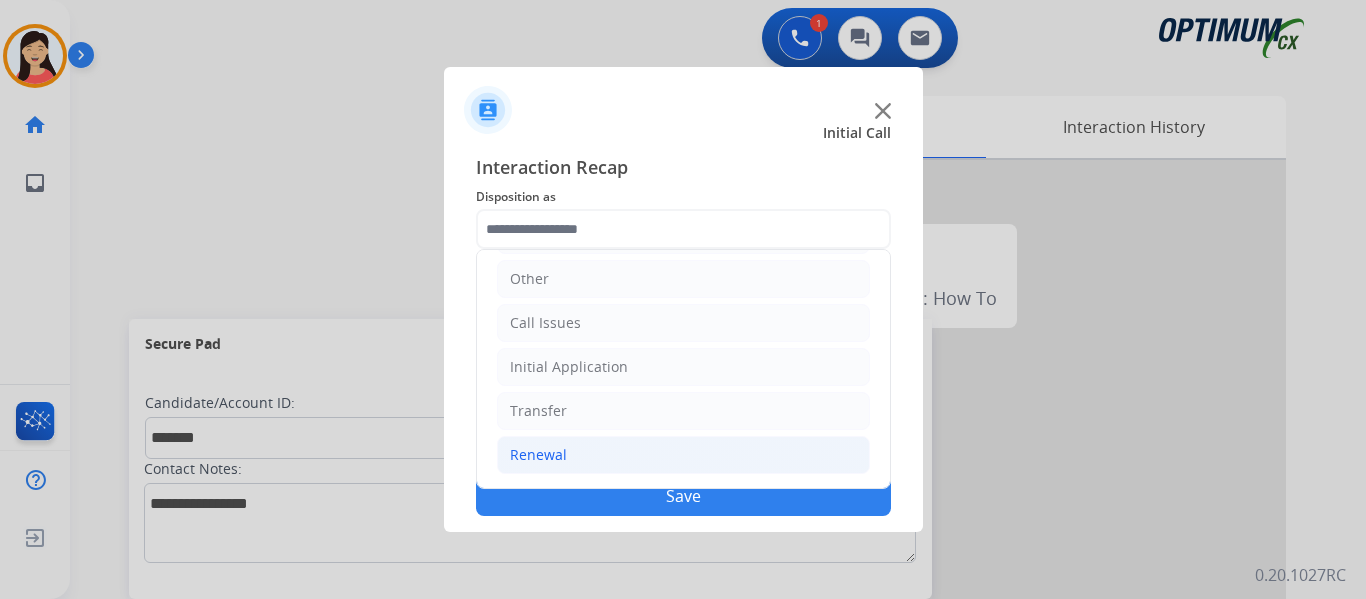 click on "Renewal" 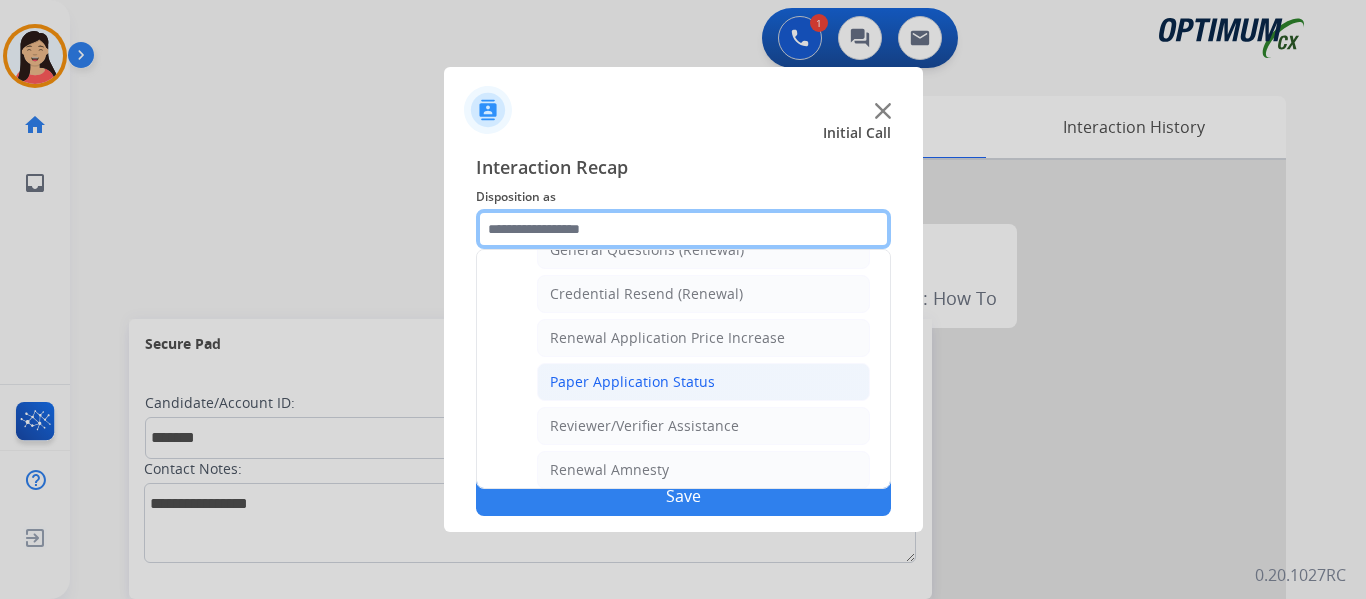 scroll, scrollTop: 672, scrollLeft: 0, axis: vertical 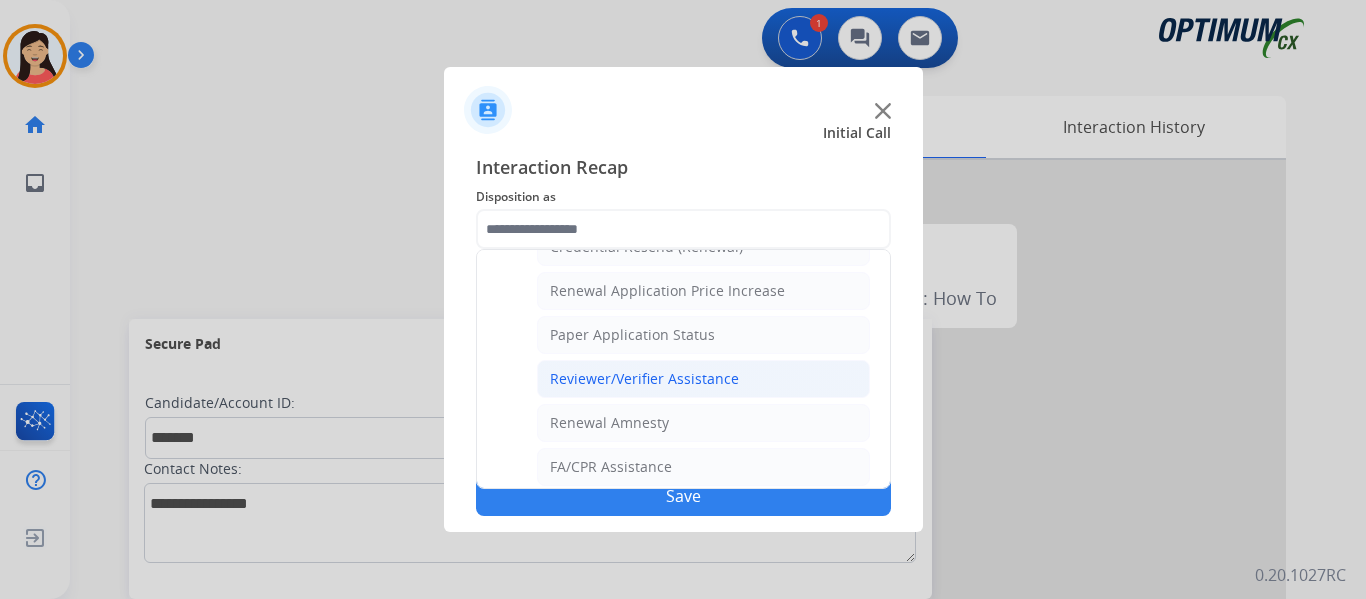 click on "Reviewer/Verifier Assistance" 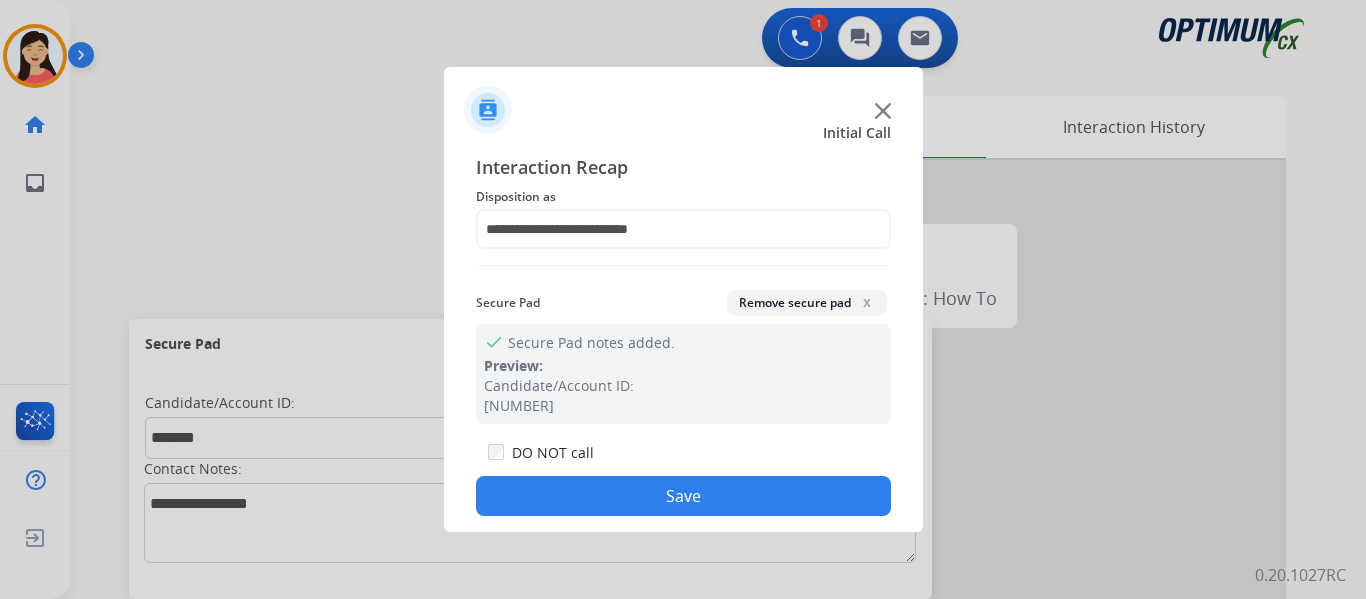 click on "Save" 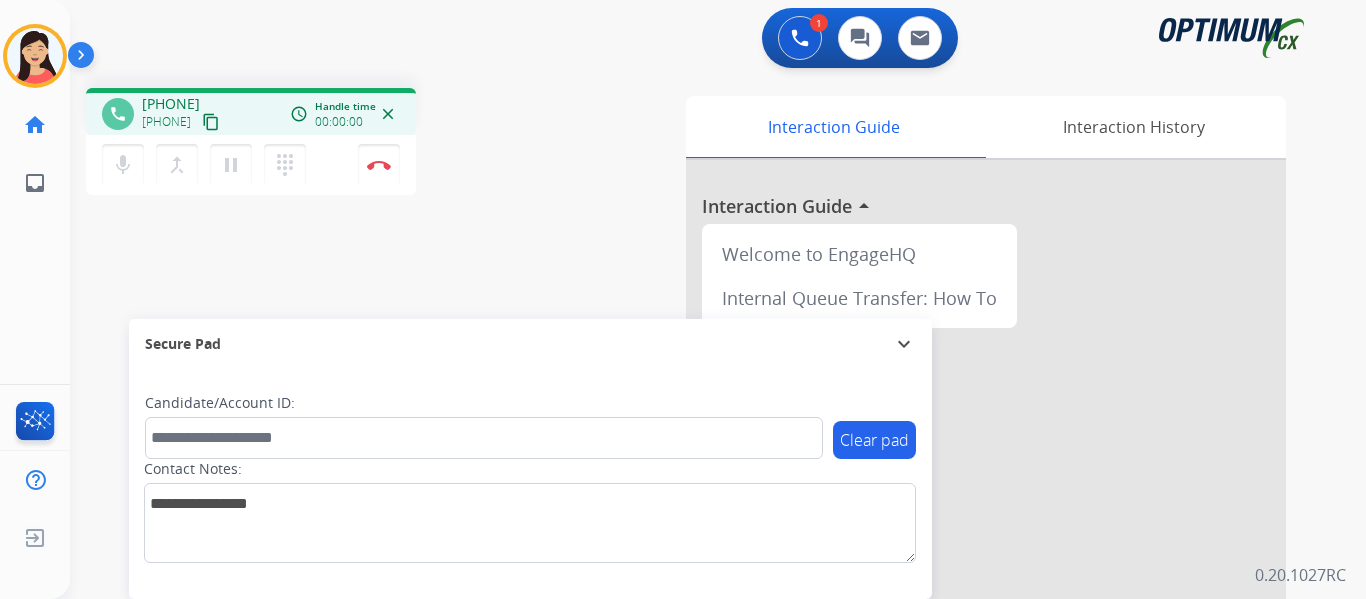 drag, startPoint x: 238, startPoint y: 117, endPoint x: 256, endPoint y: 125, distance: 19.697716 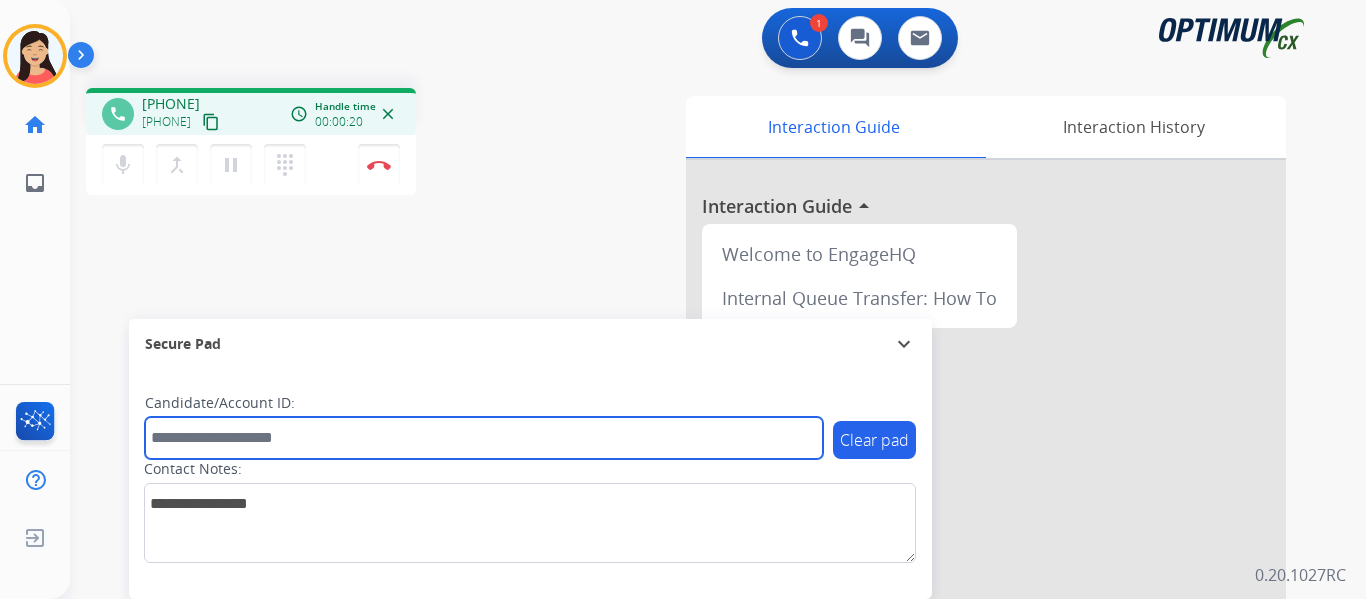 click at bounding box center (484, 438) 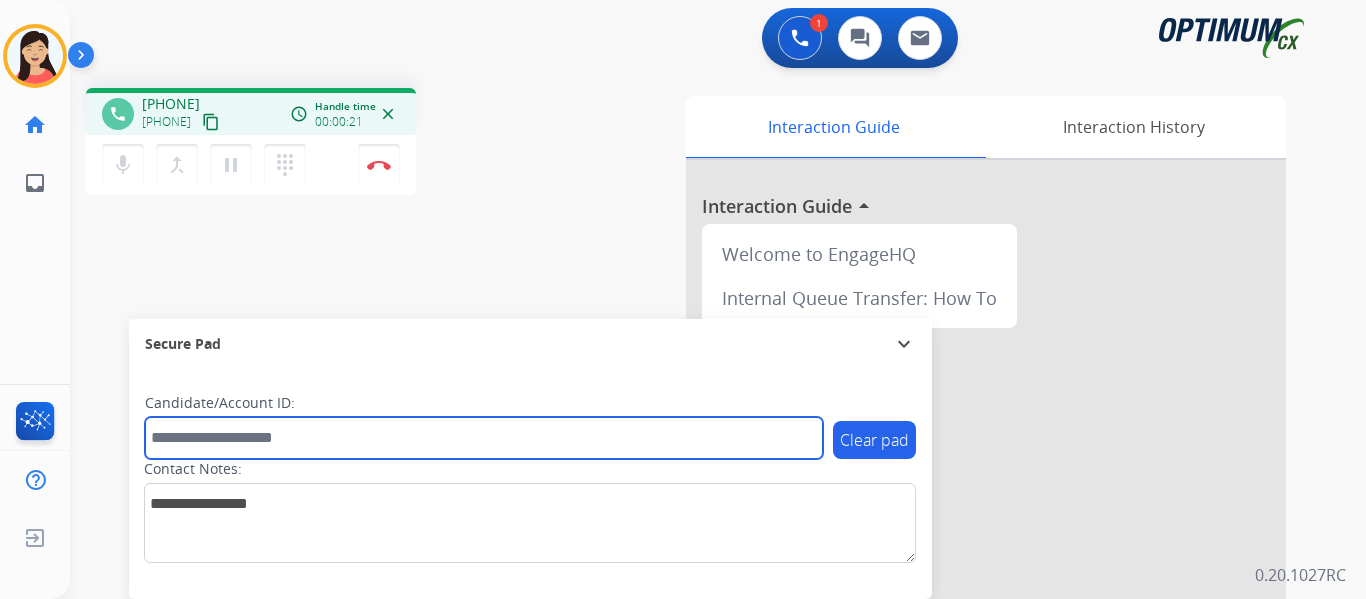 paste on "*******" 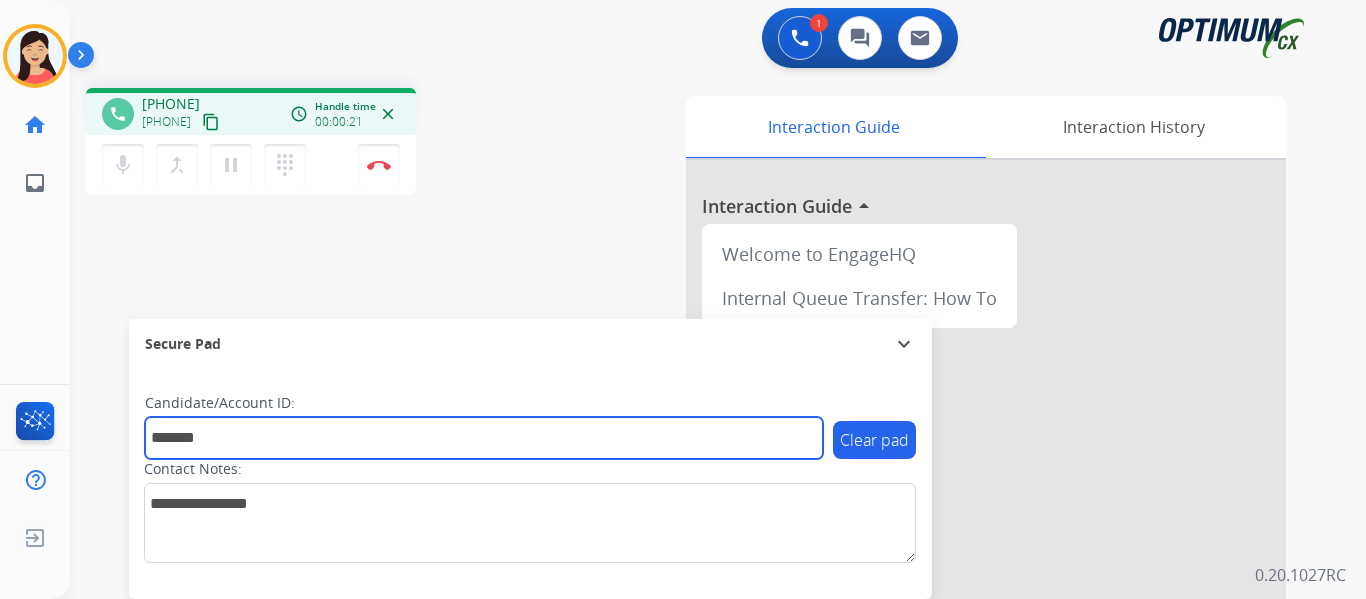 type on "*******" 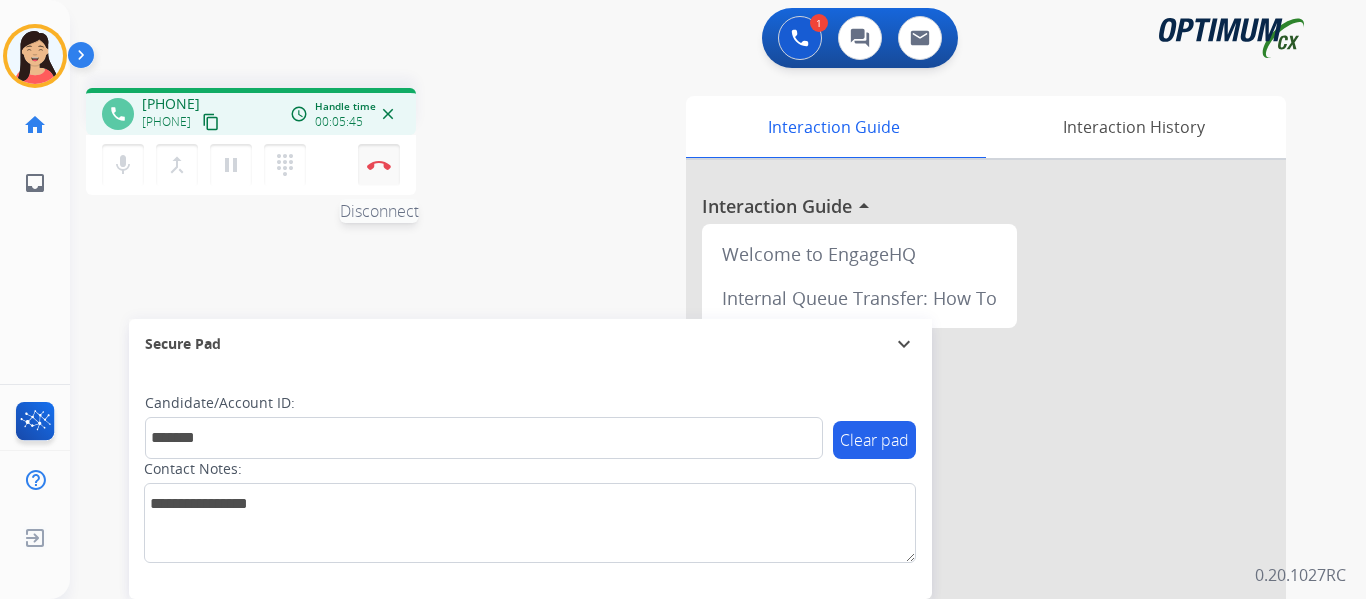 click at bounding box center (379, 165) 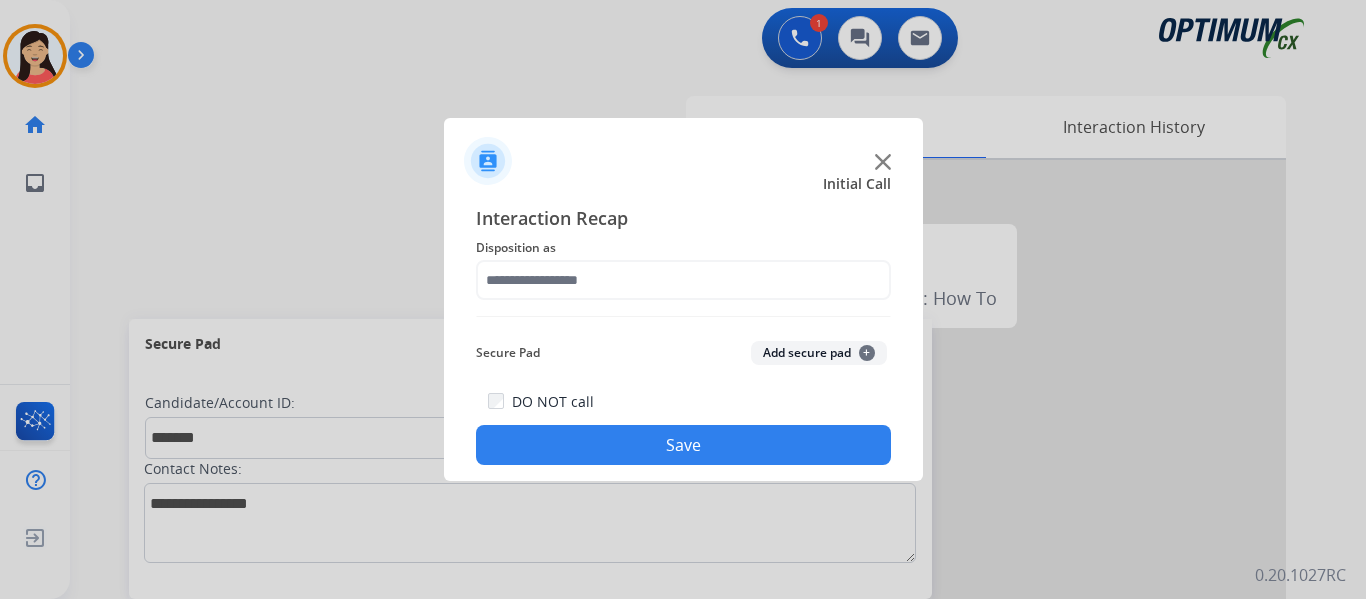 click on "Add secure pad  +" 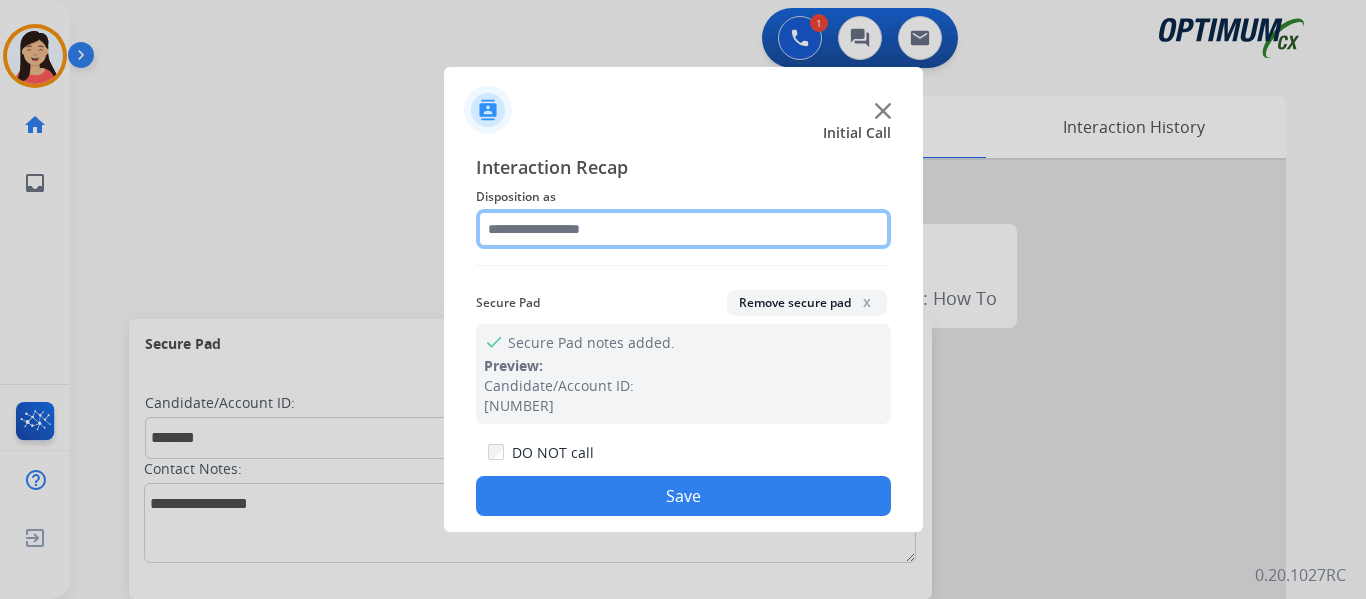 click 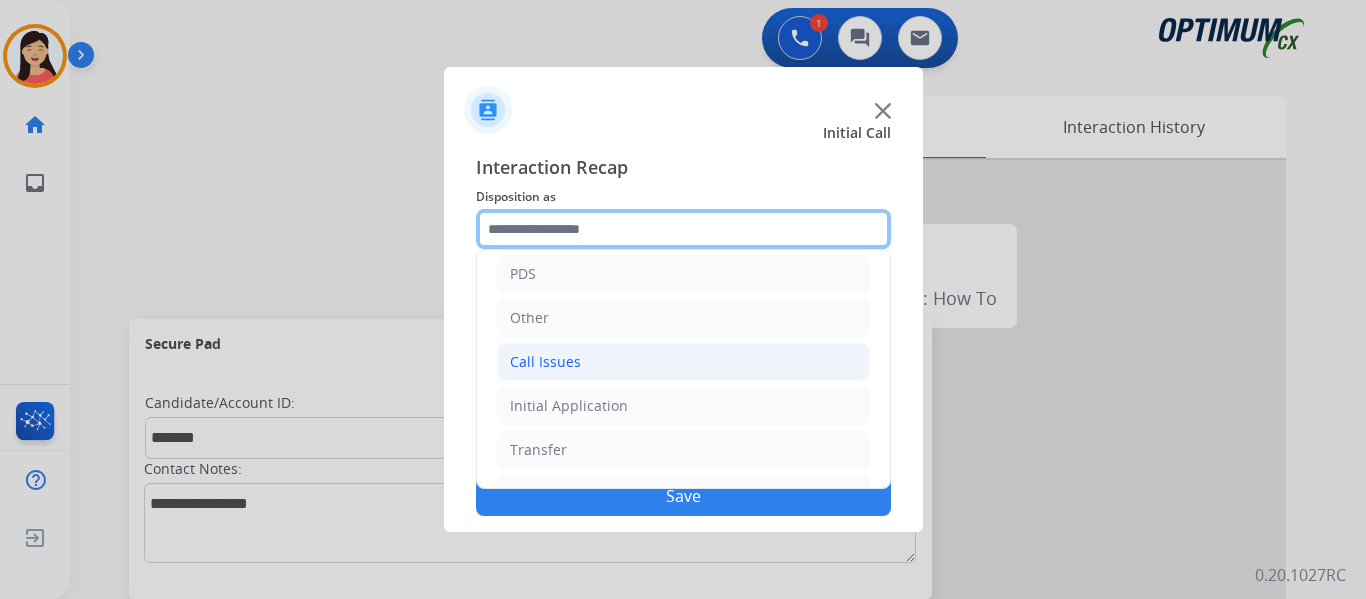 scroll, scrollTop: 136, scrollLeft: 0, axis: vertical 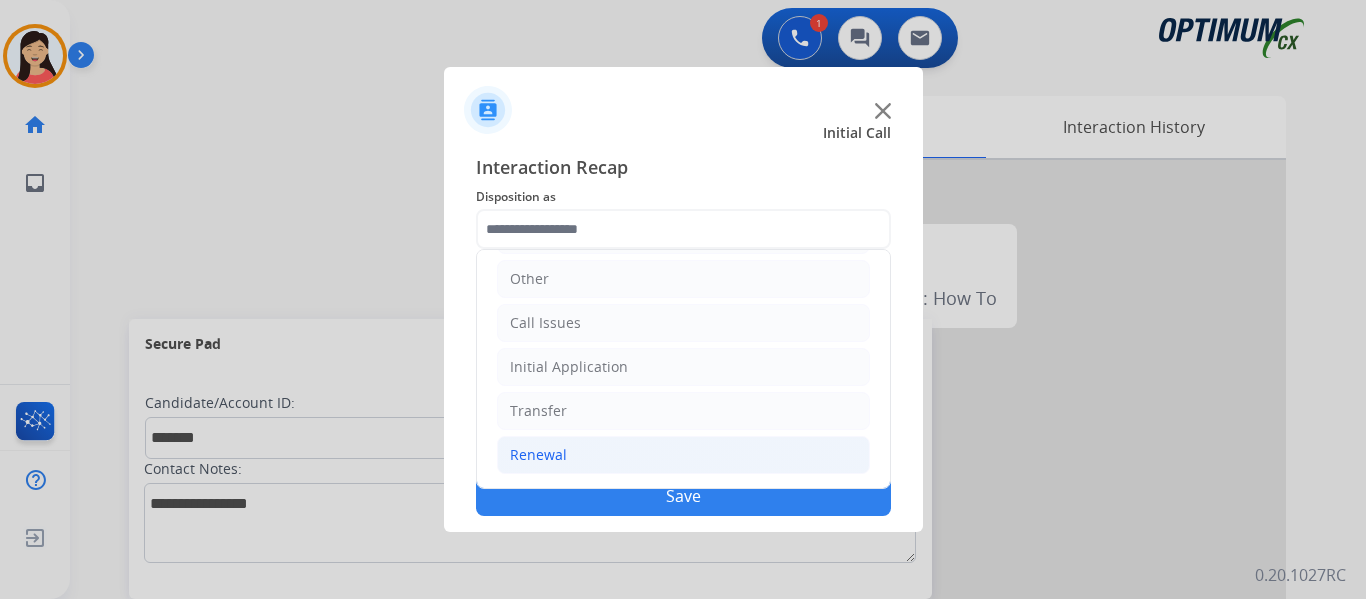click on "Renewal" 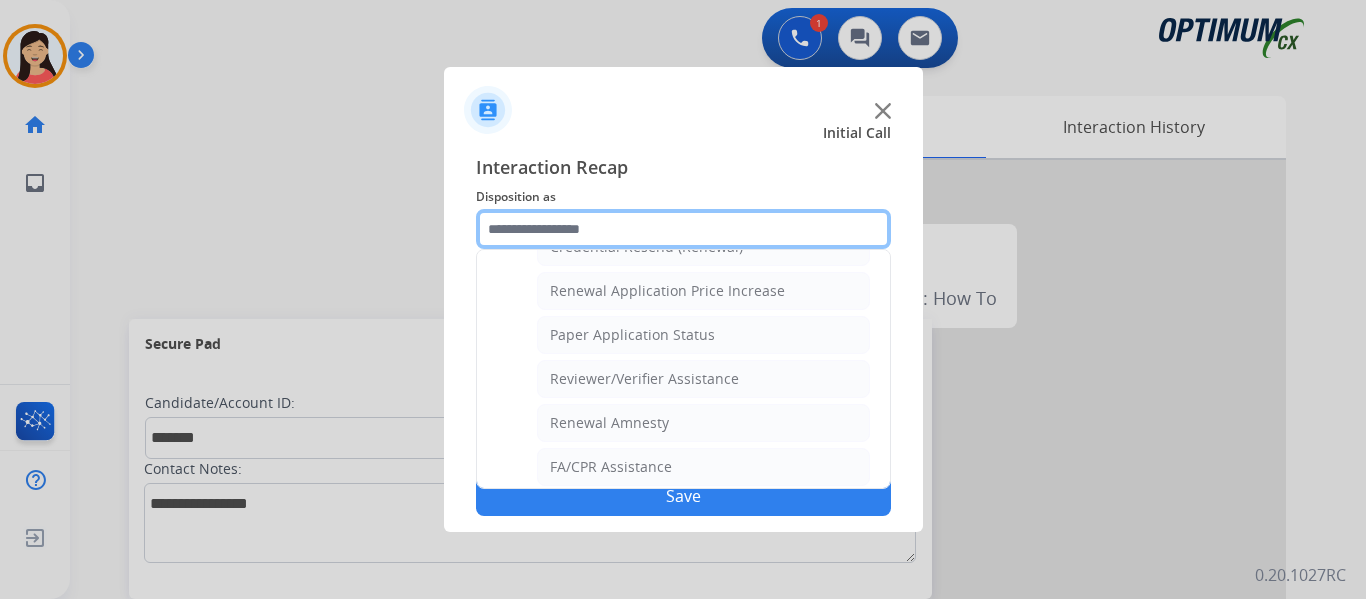 scroll, scrollTop: 572, scrollLeft: 0, axis: vertical 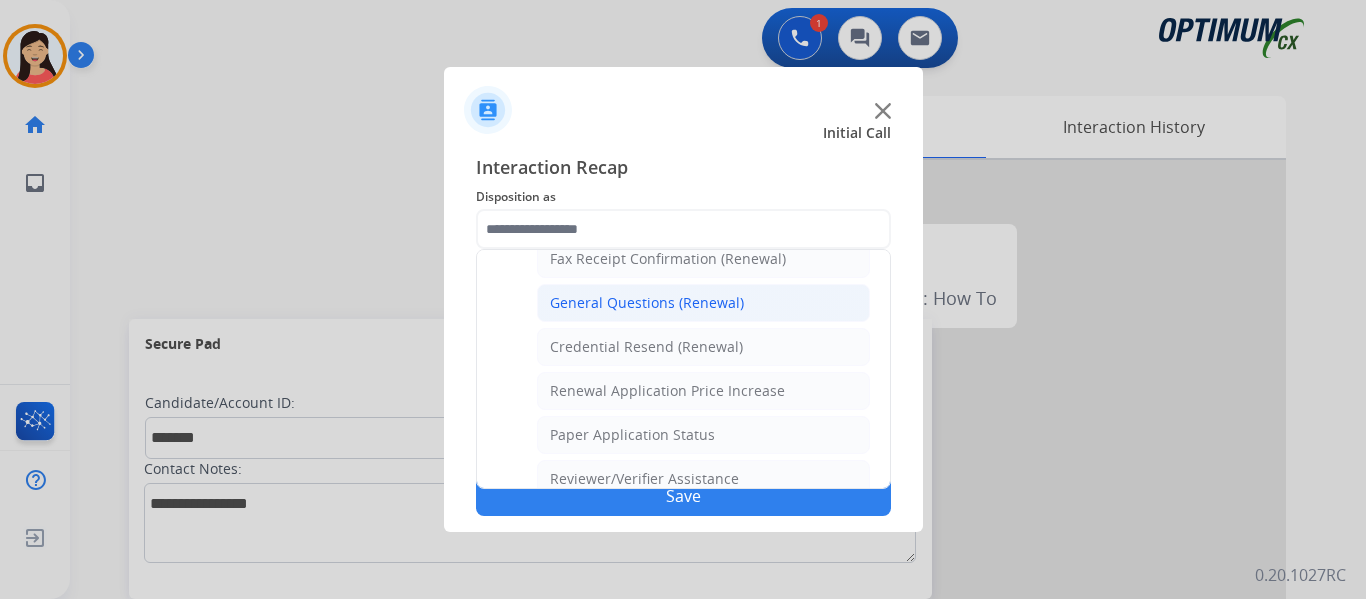 click on "General Questions (Renewal)" 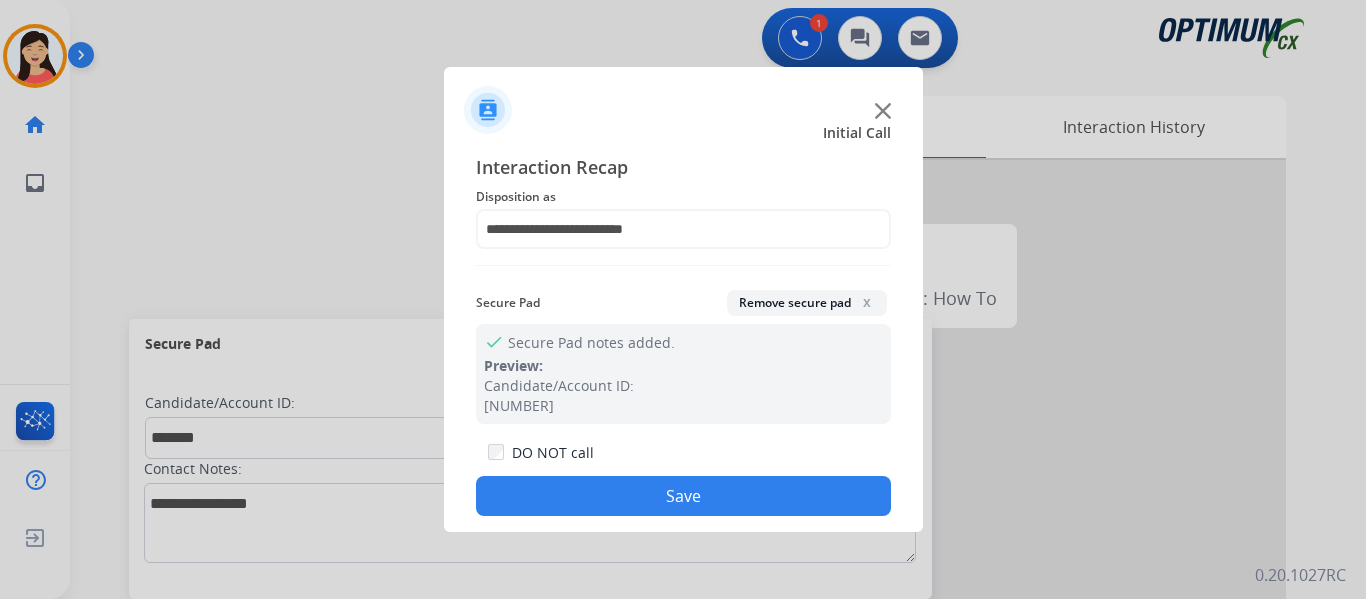 click on "Save" 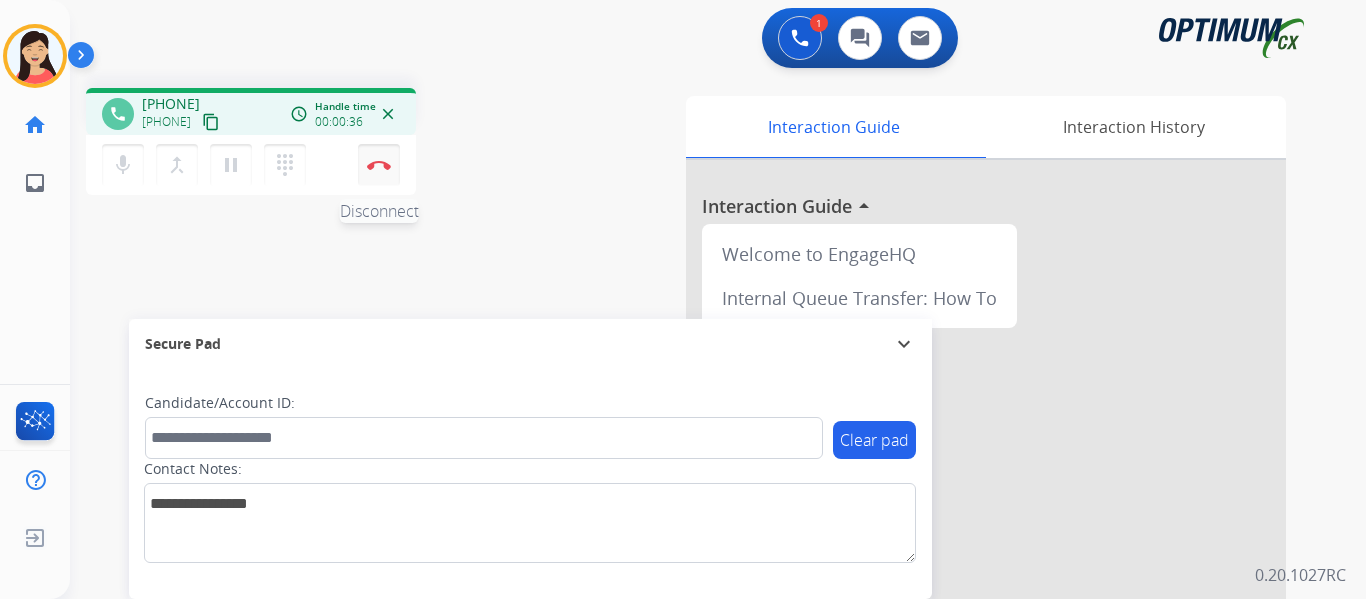 drag, startPoint x: 237, startPoint y: 118, endPoint x: 372, endPoint y: 180, distance: 148.55638 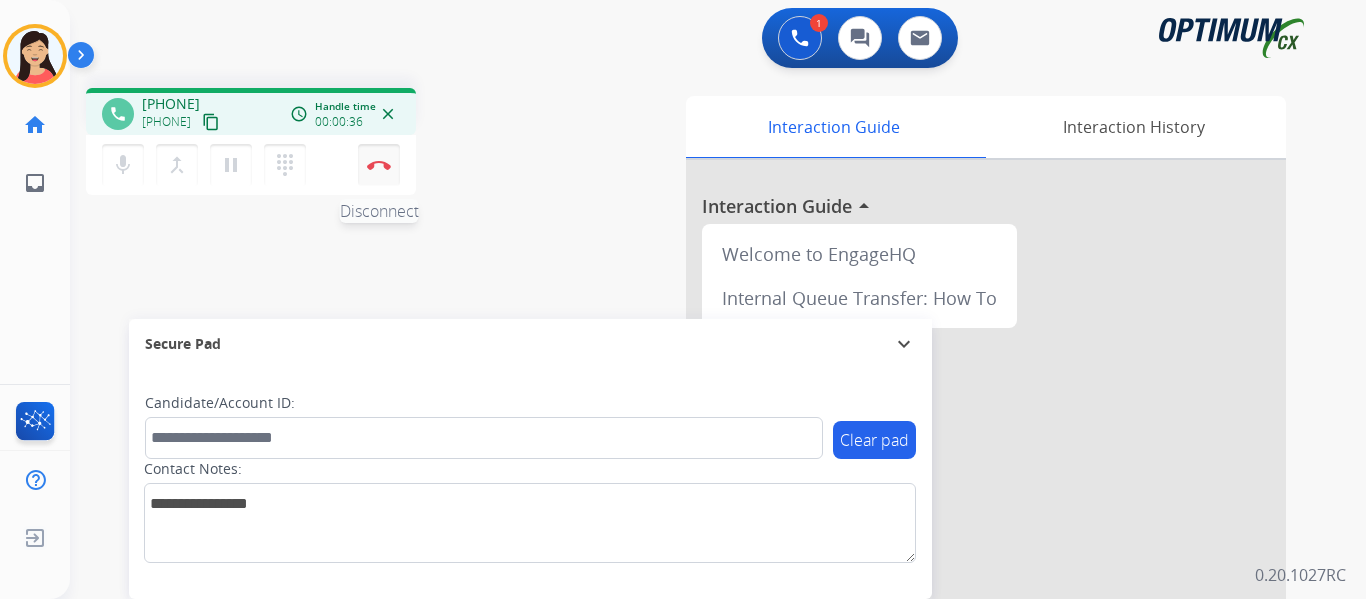 click on "content_copy" at bounding box center (211, 122) 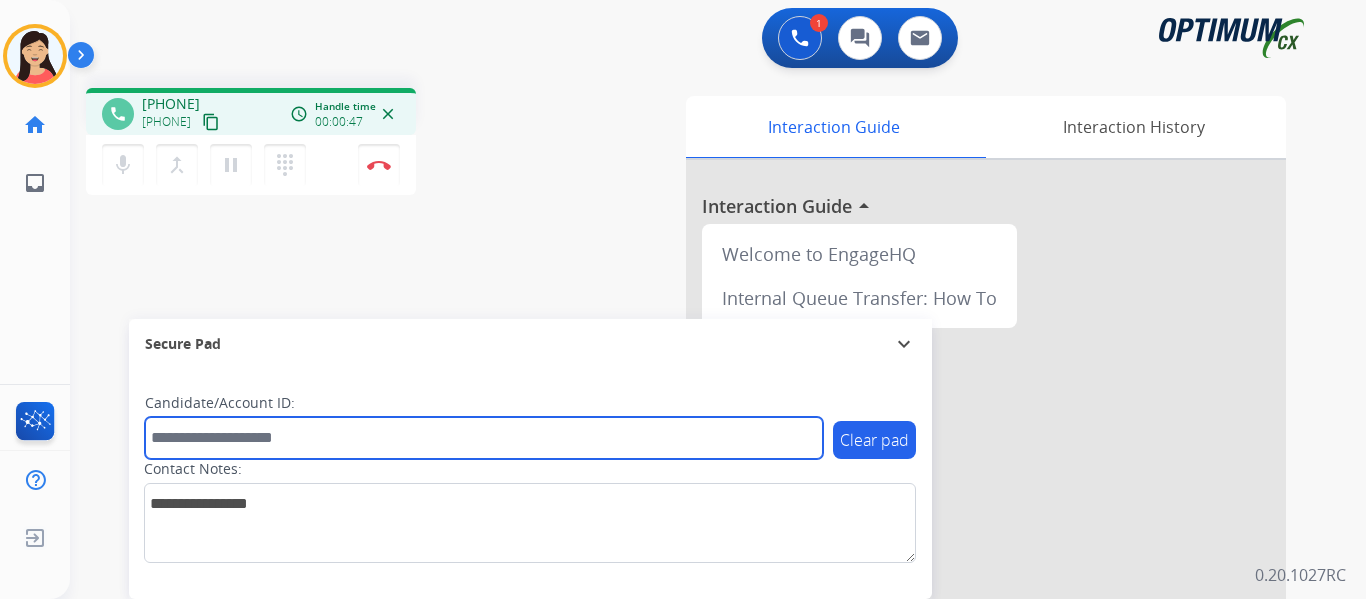 click at bounding box center (484, 438) 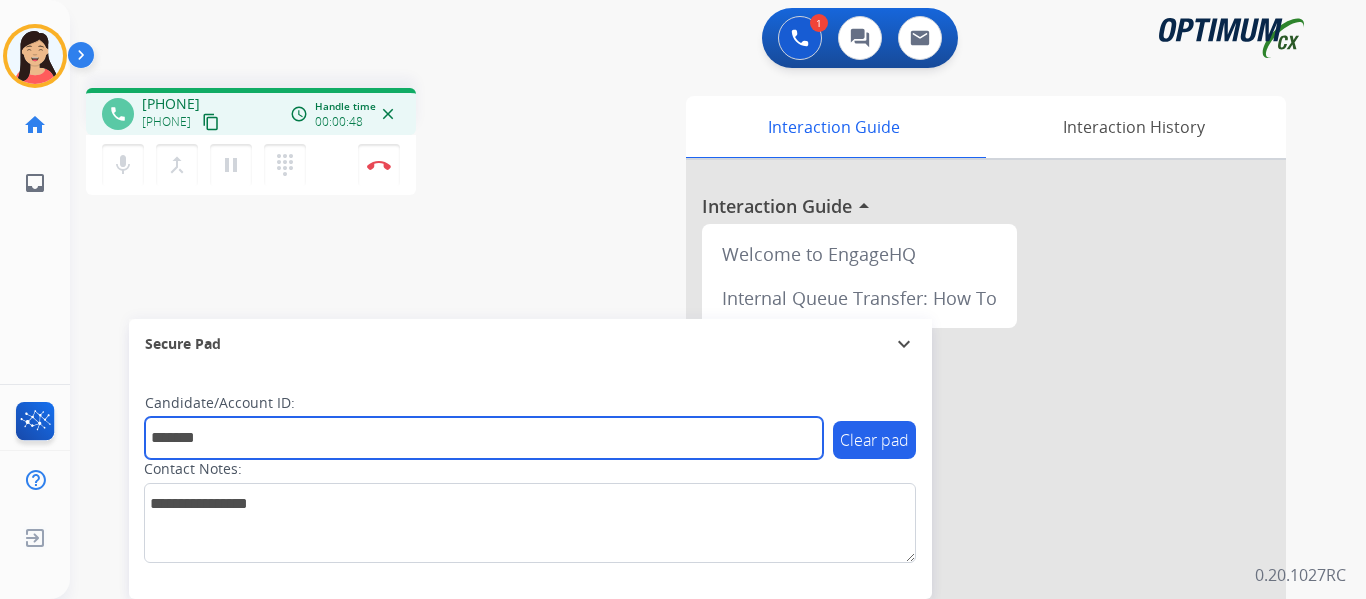 type on "*******" 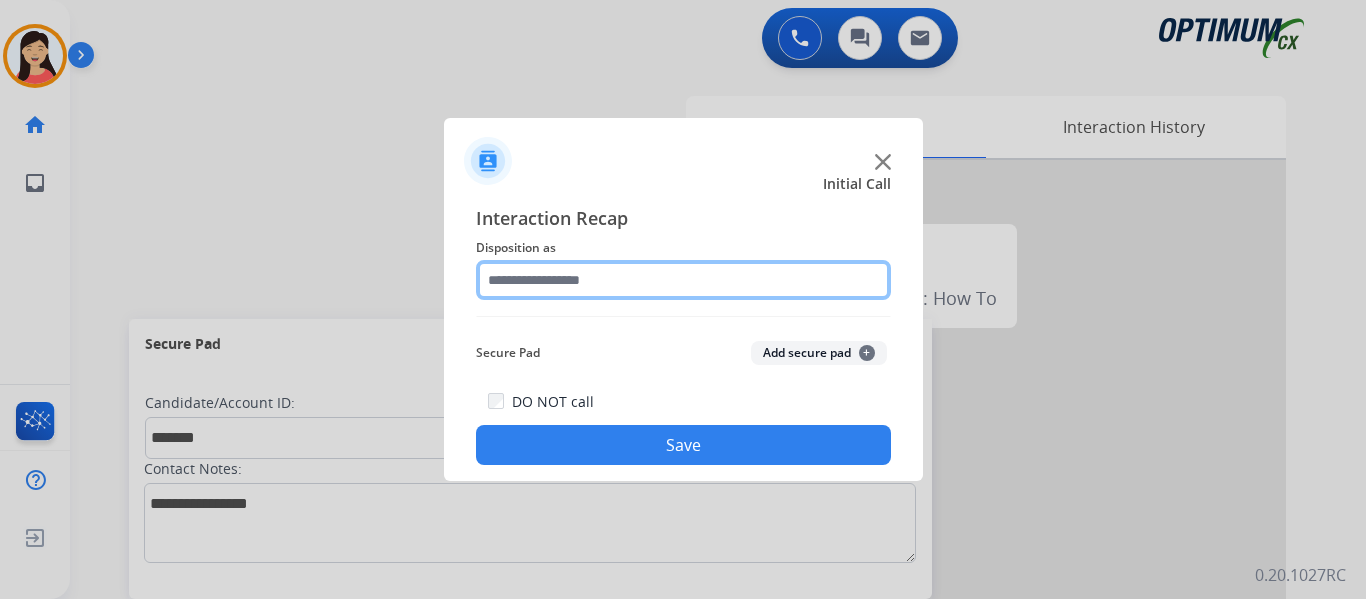 click 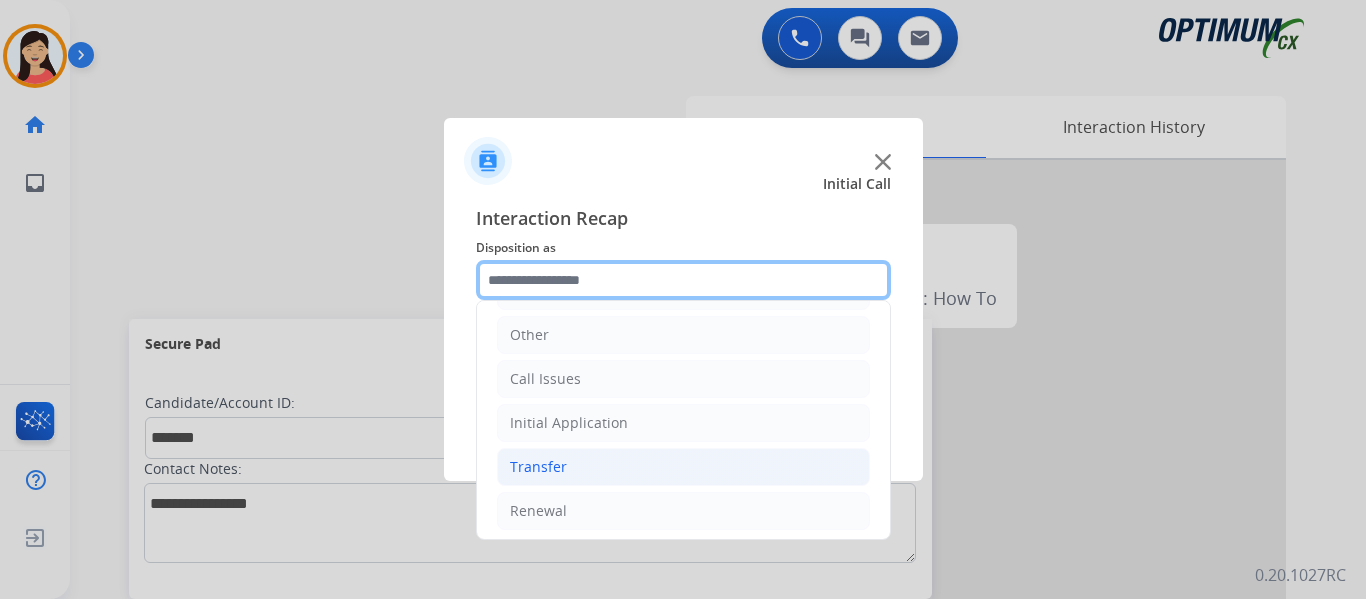 scroll, scrollTop: 136, scrollLeft: 0, axis: vertical 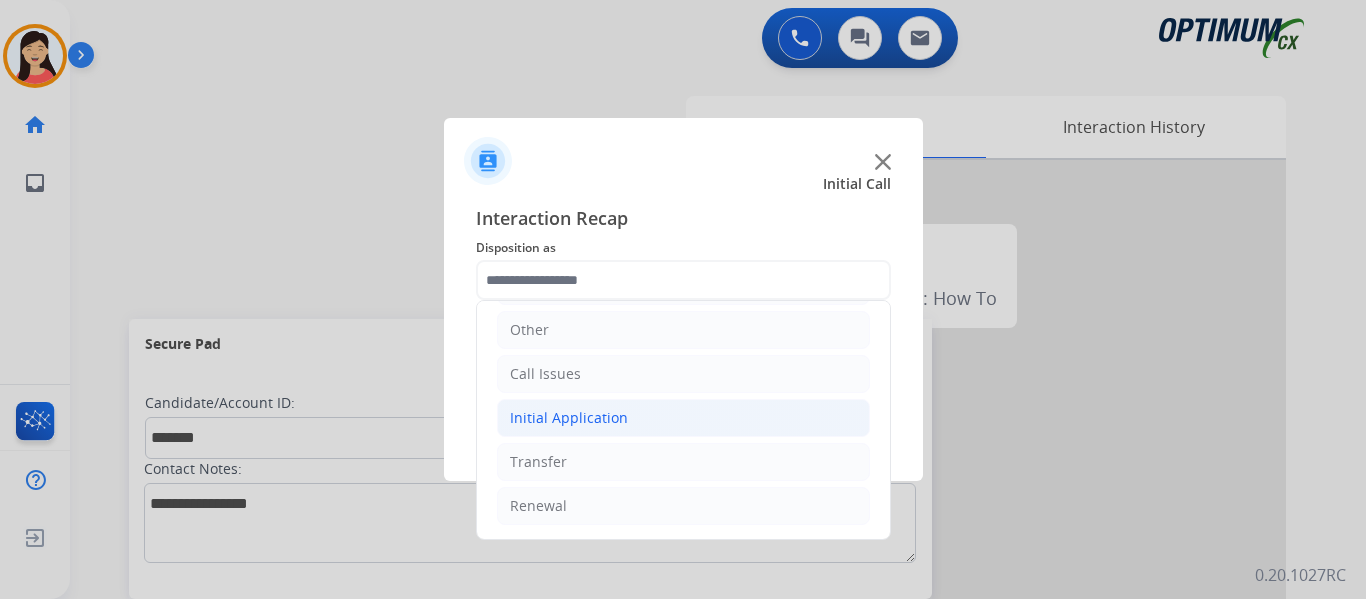 click on "Initial Application" 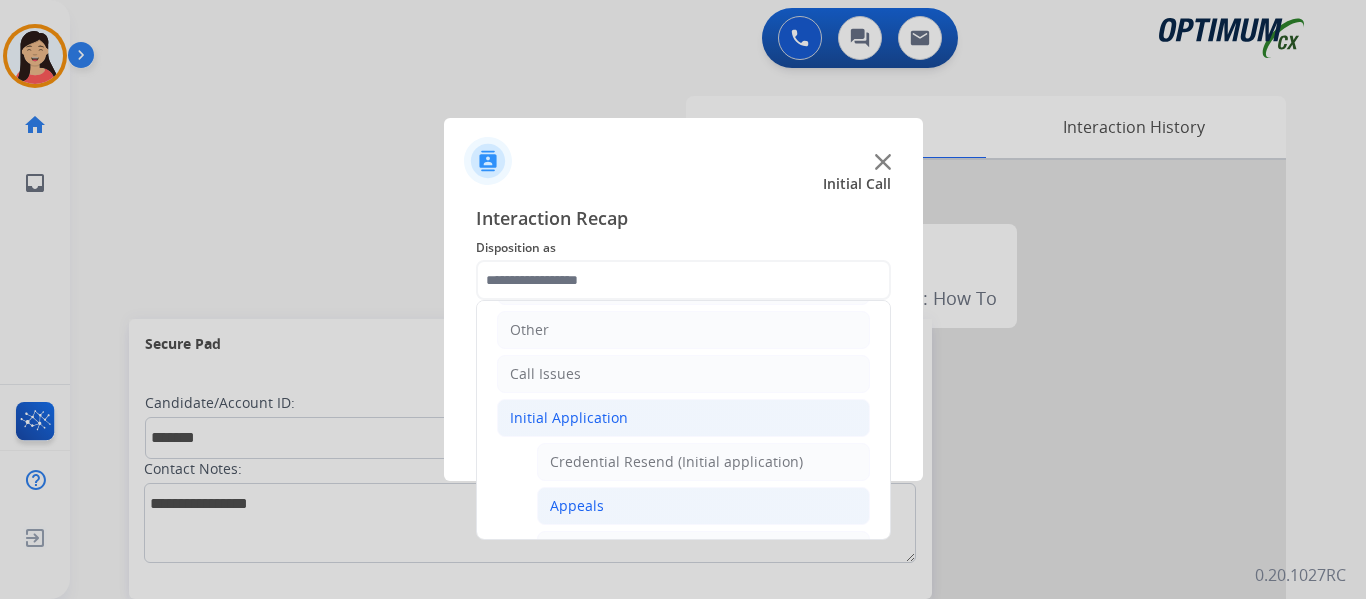 click on "Appeals" 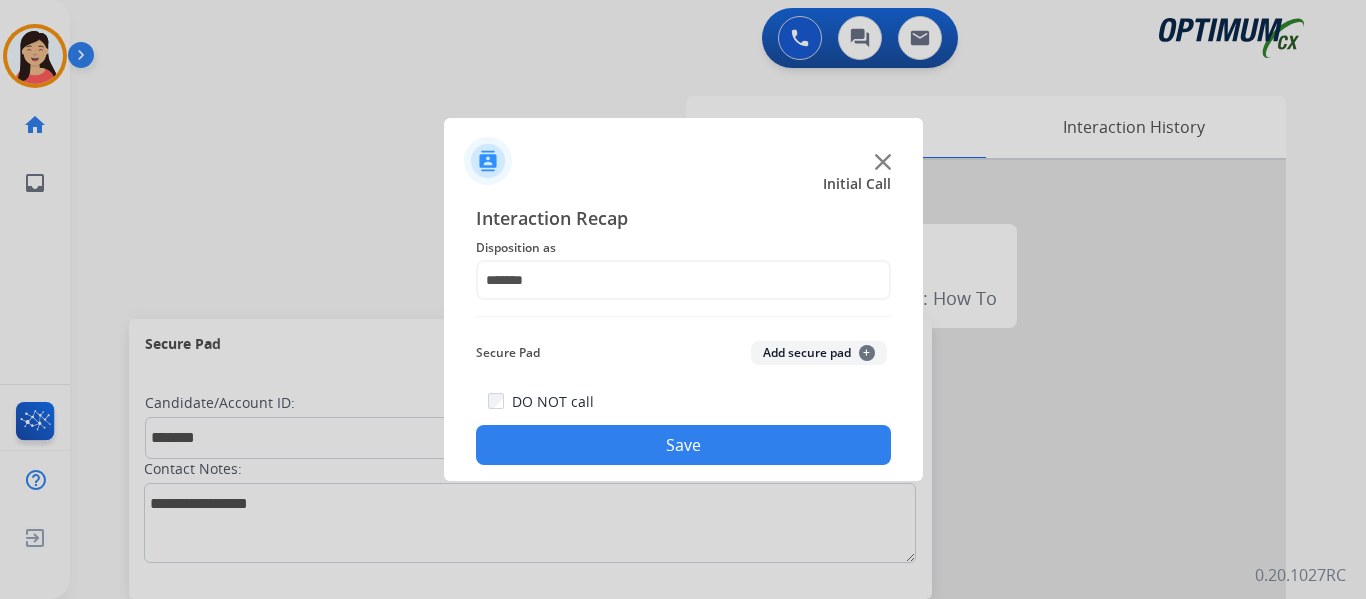click on "Add secure pad  +" 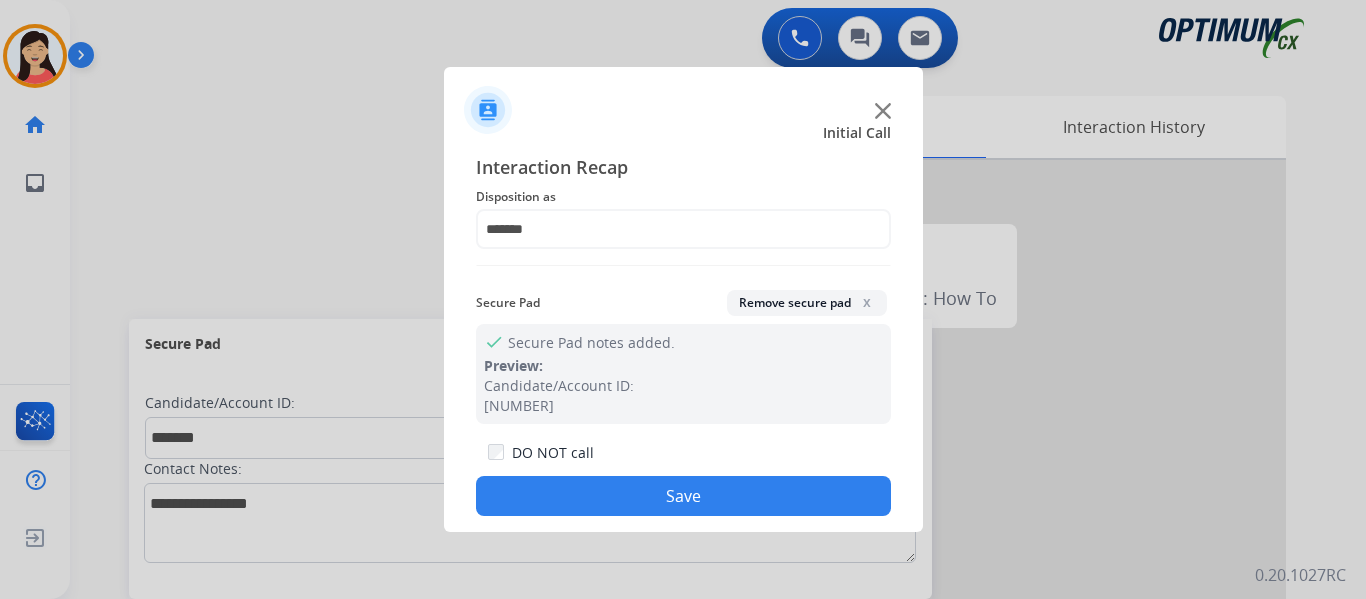 click on "Save" 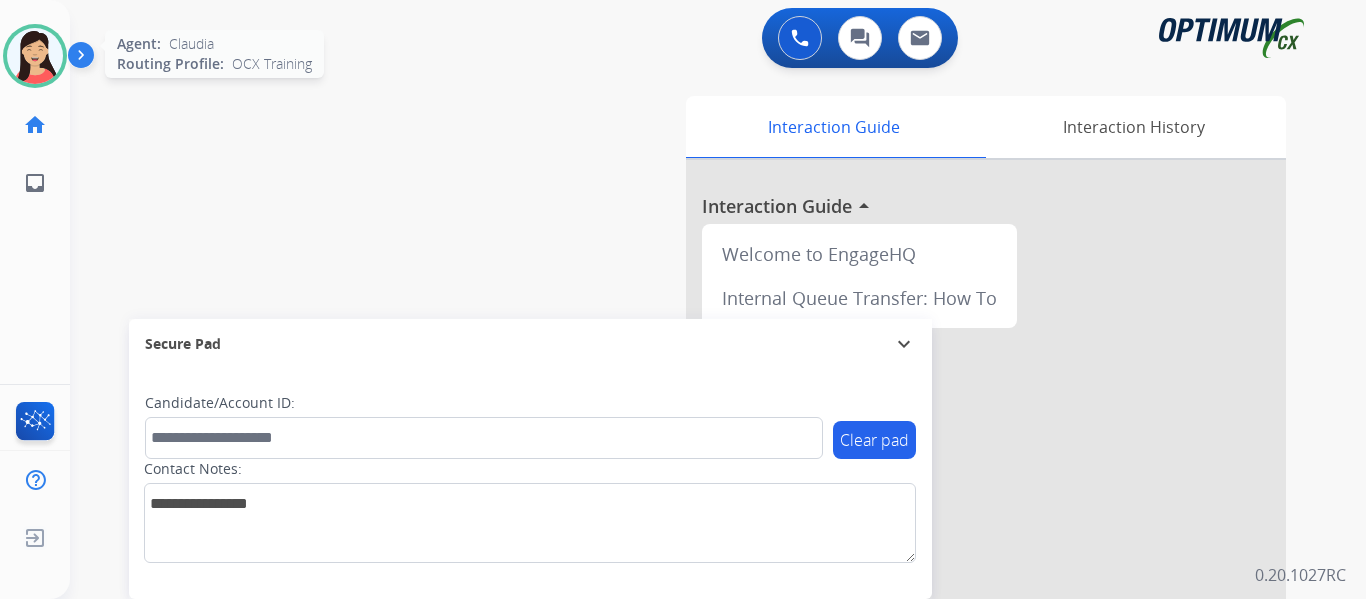 click at bounding box center [35, 56] 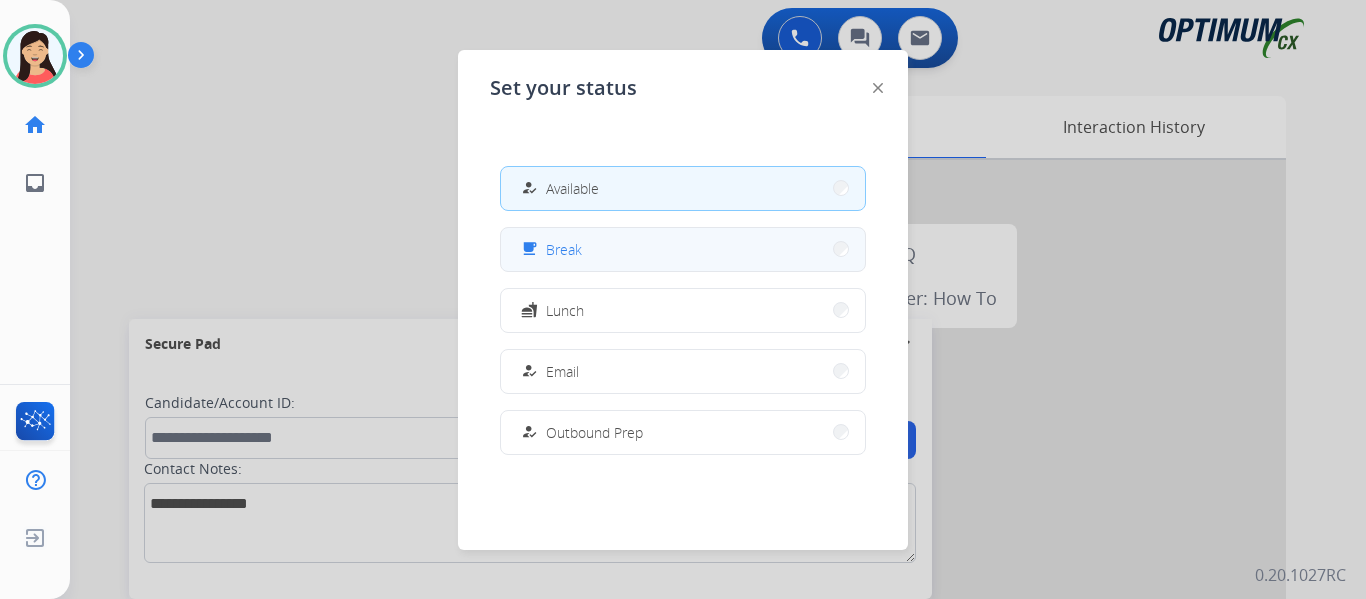 click on "free_breakfast Break" at bounding box center [683, 249] 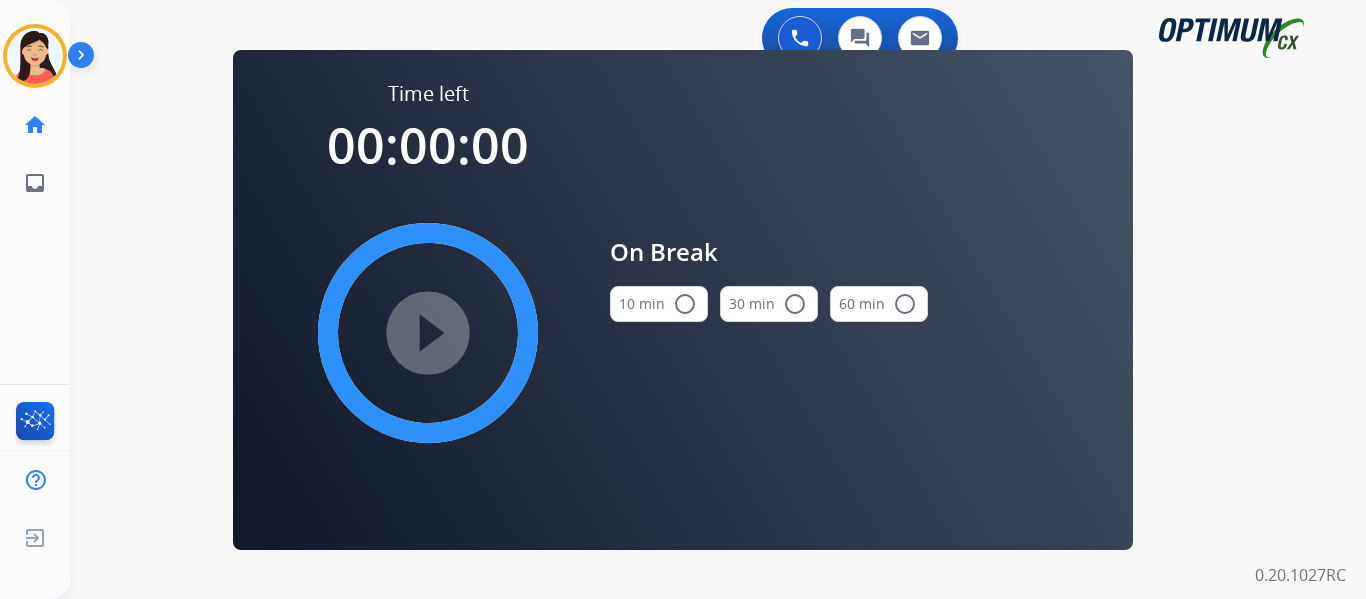click on "radio_button_unchecked" at bounding box center (685, 304) 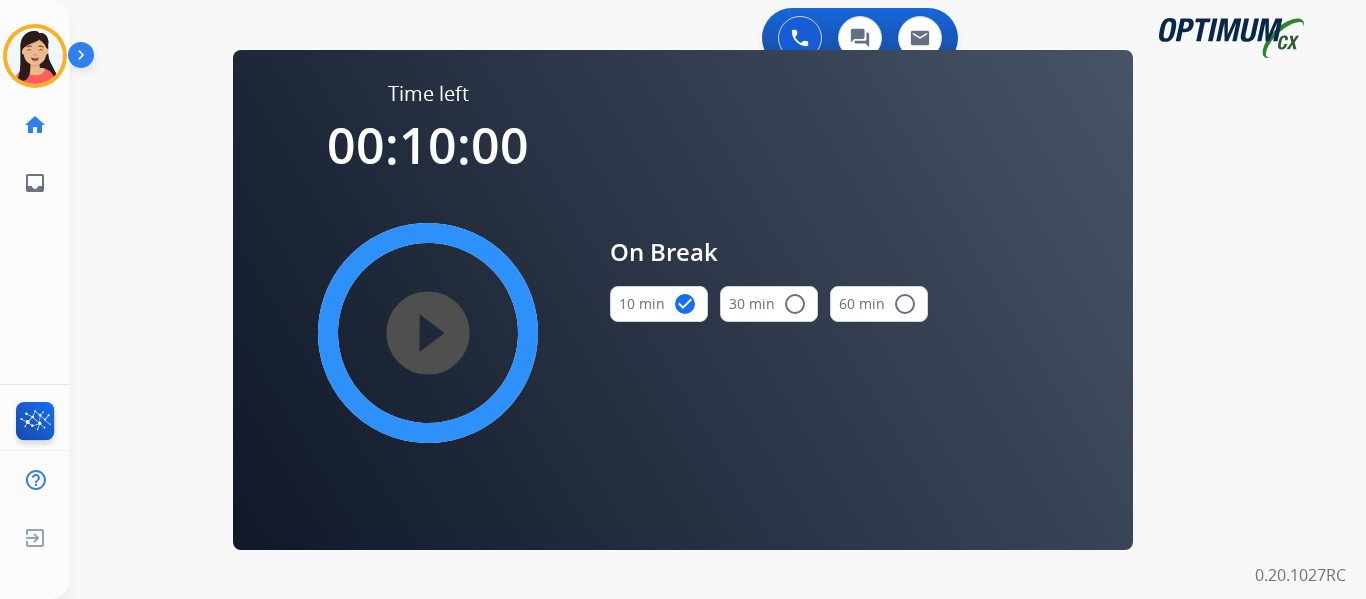 click on "play_circle_filled" at bounding box center (428, 333) 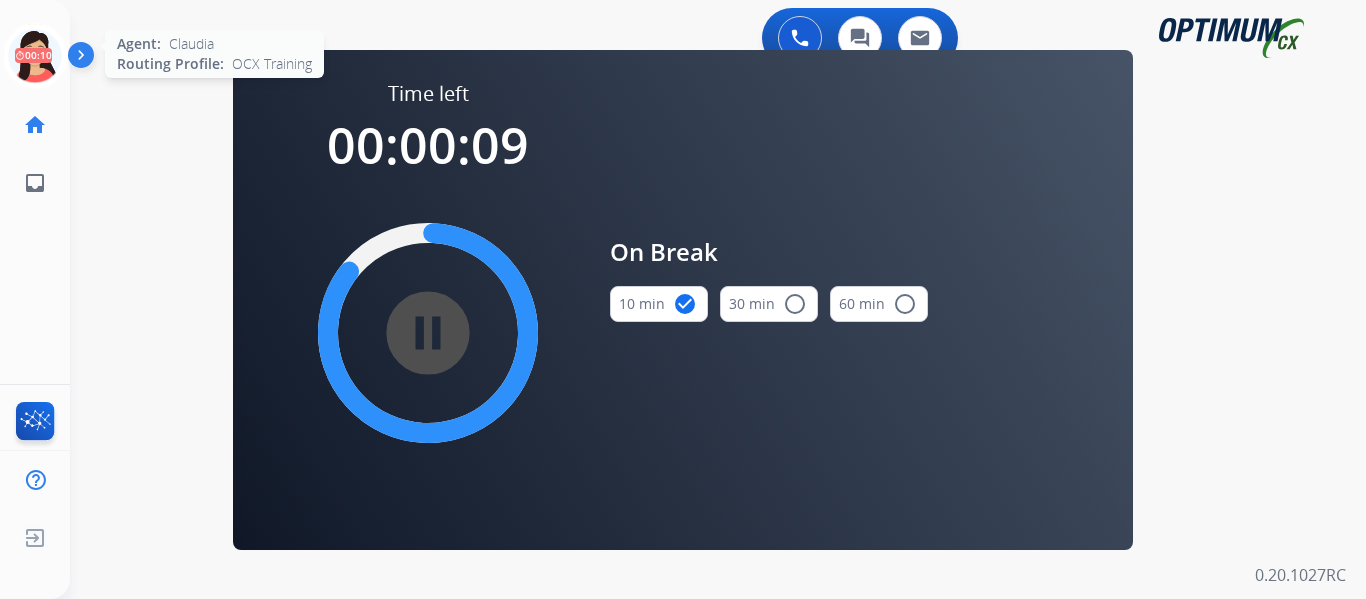 click 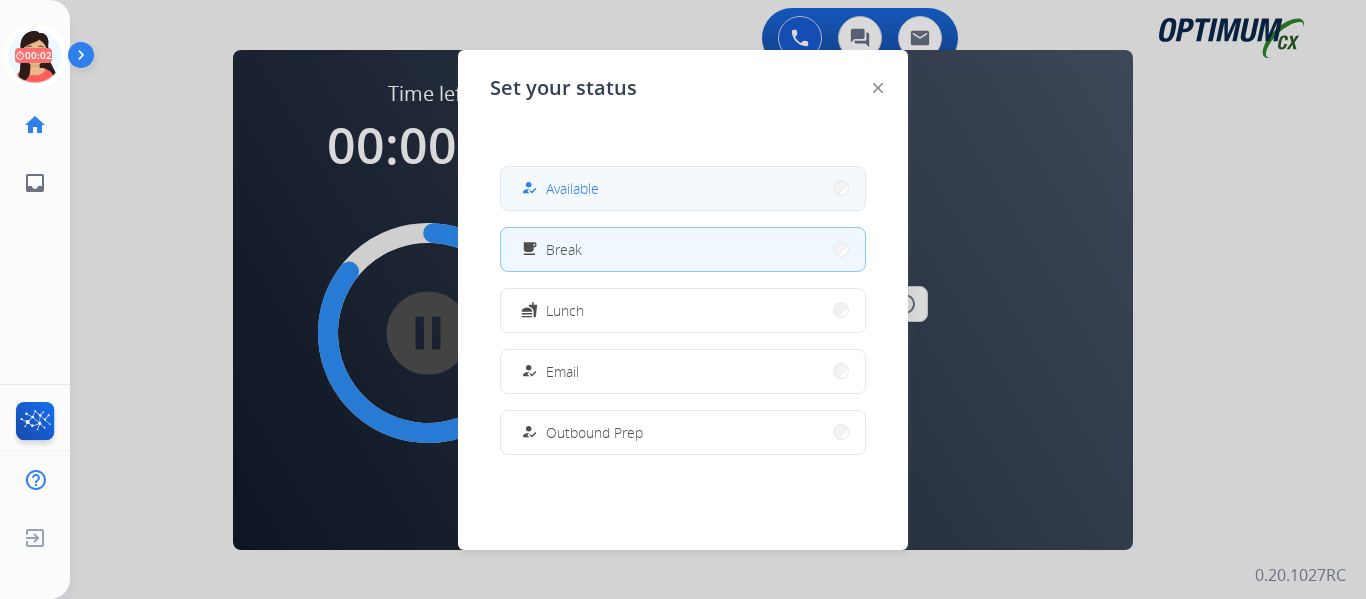 click on "Available" at bounding box center (572, 188) 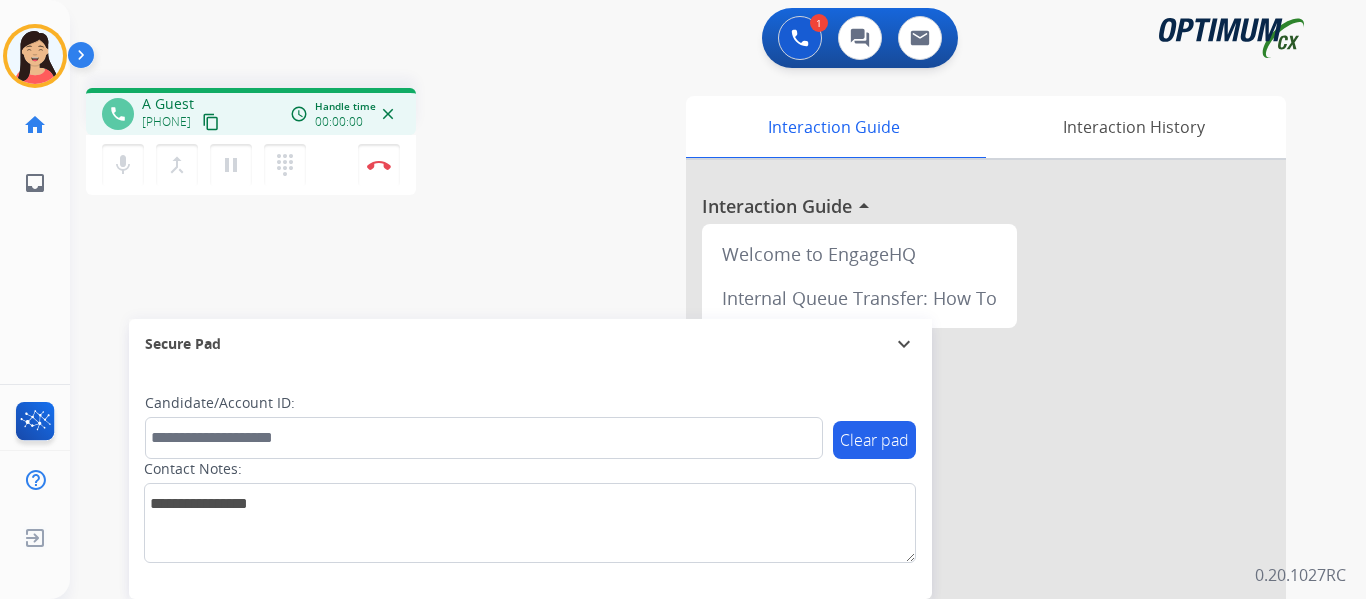 drag, startPoint x: 239, startPoint y: 118, endPoint x: 252, endPoint y: 118, distance: 13 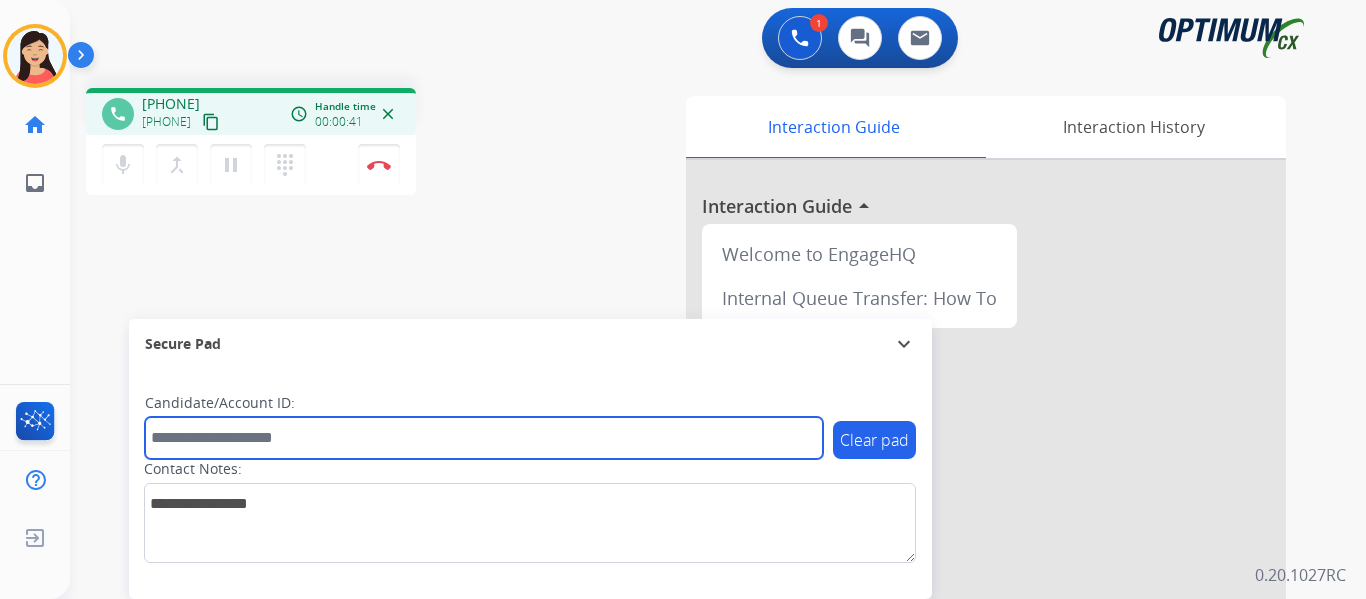 click at bounding box center [484, 438] 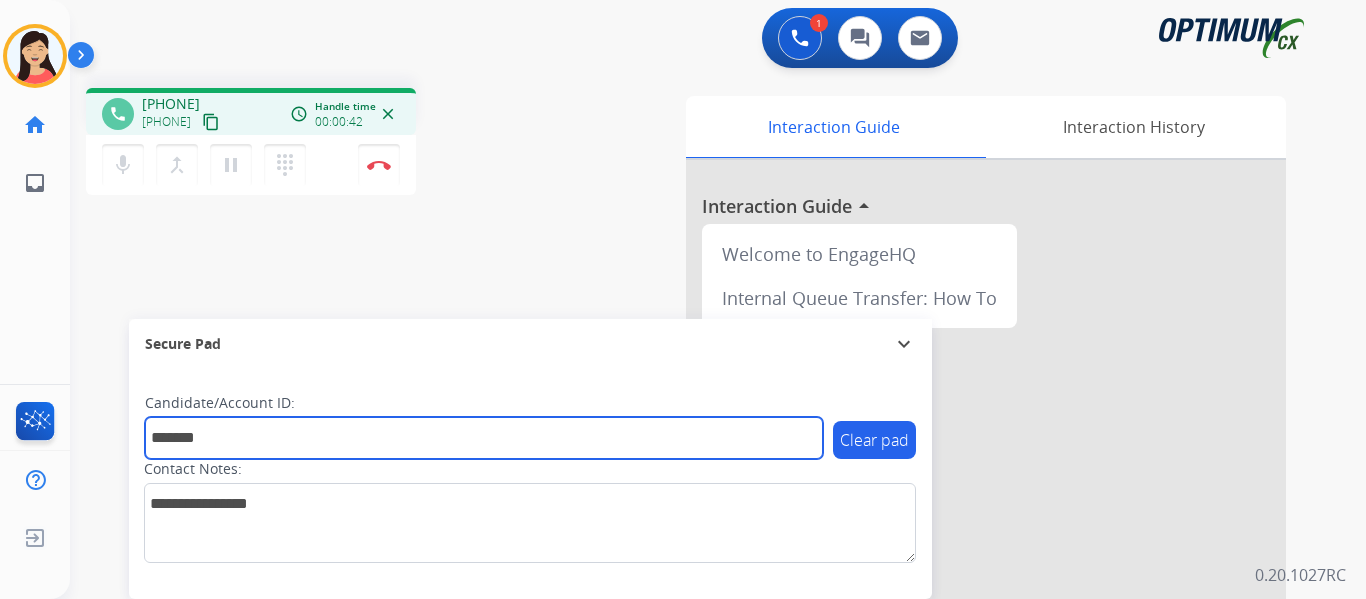 type on "*******" 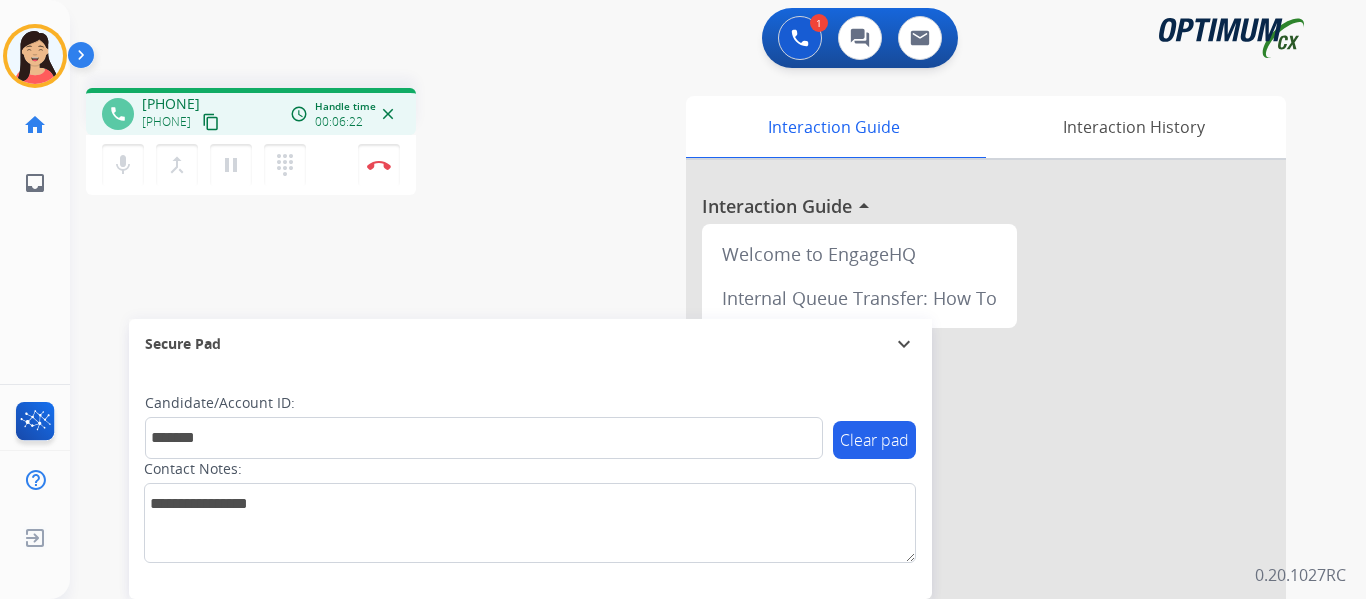 drag, startPoint x: 373, startPoint y: 172, endPoint x: 448, endPoint y: 203, distance: 81.154175 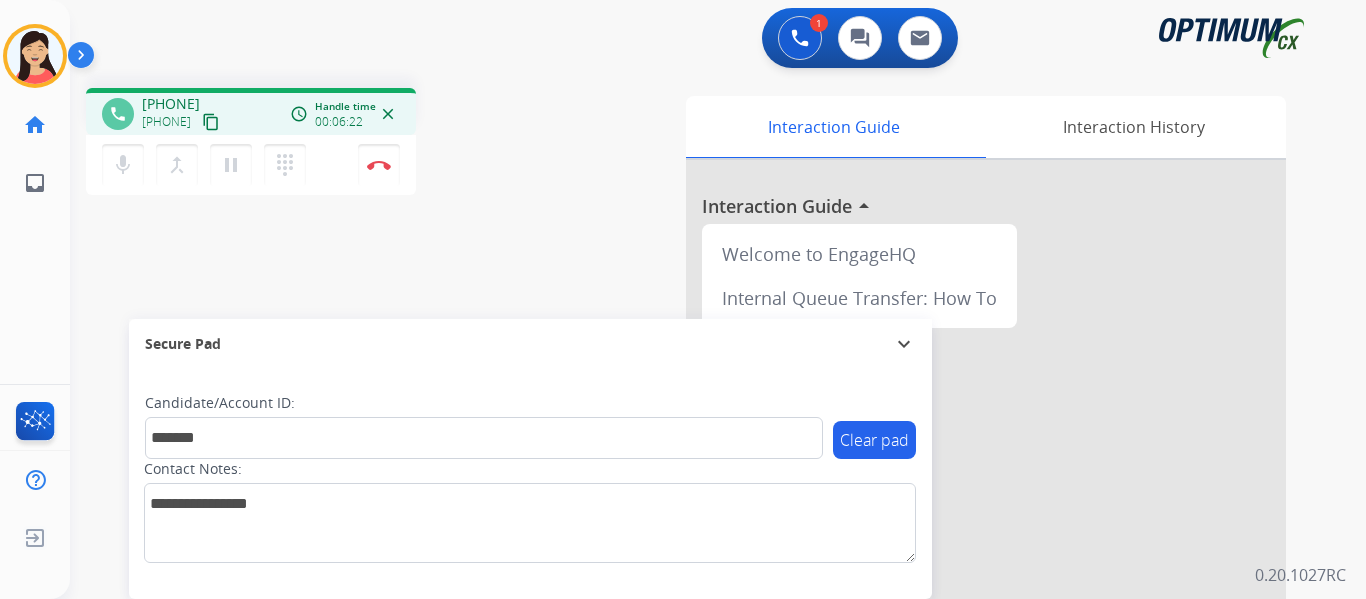 click on "Disconnect" at bounding box center (379, 165) 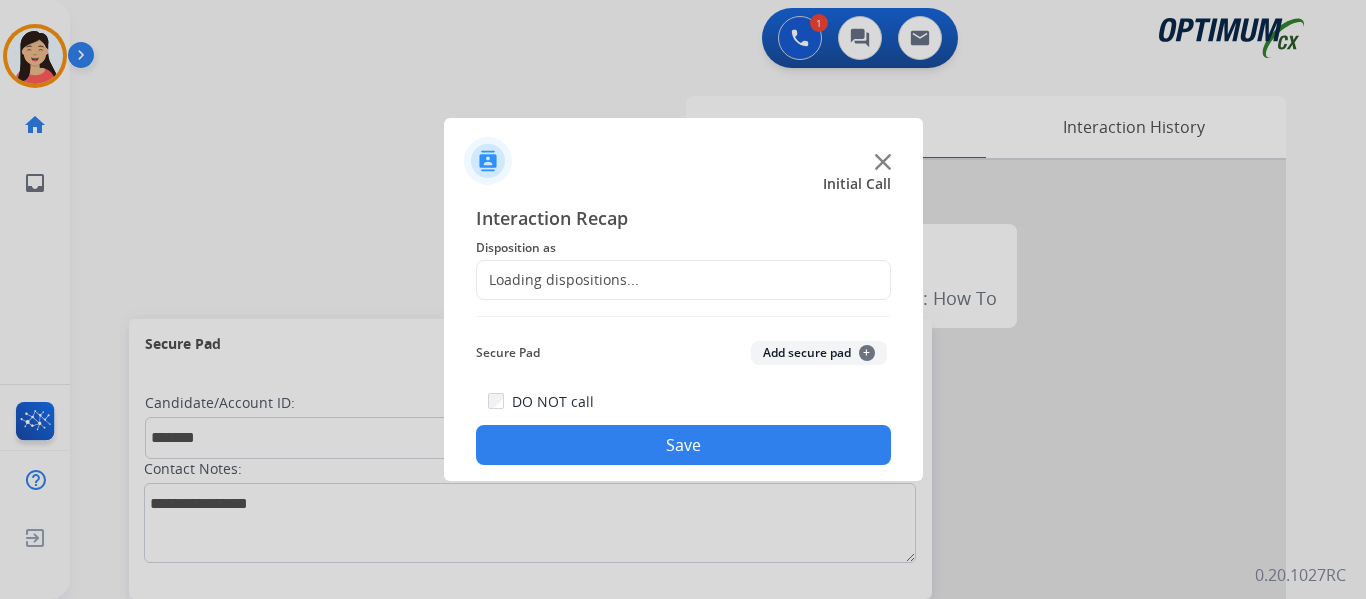 click on "Add secure pad  +" 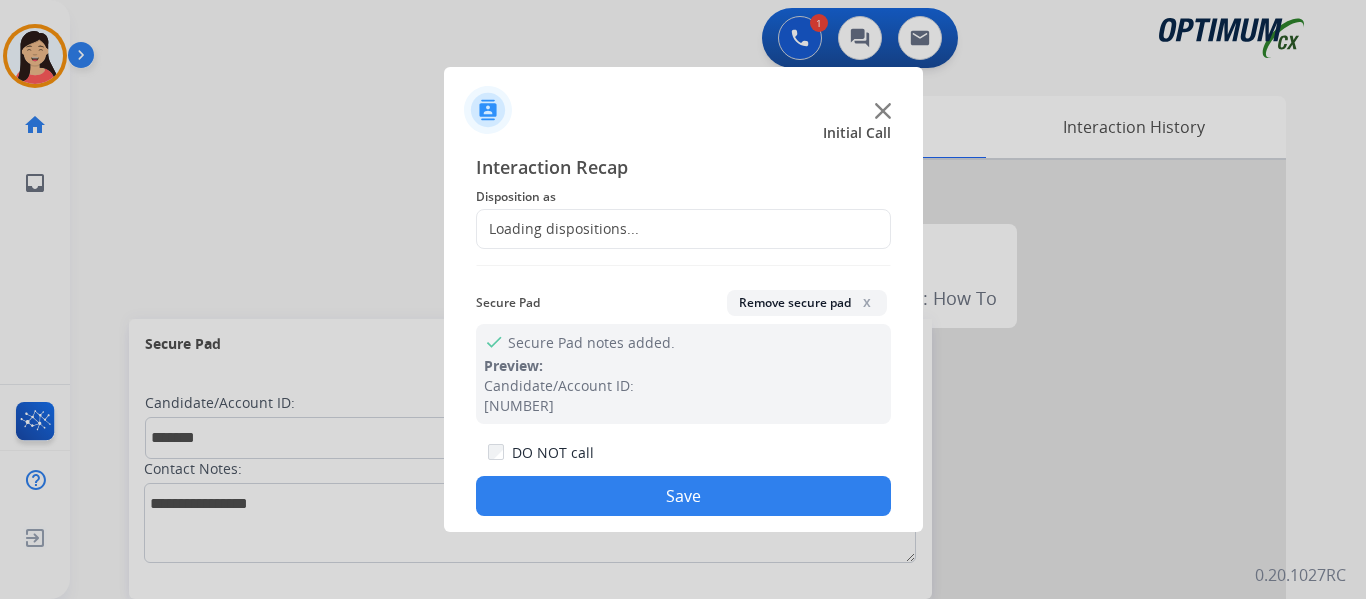 click on "Loading dispositions..." 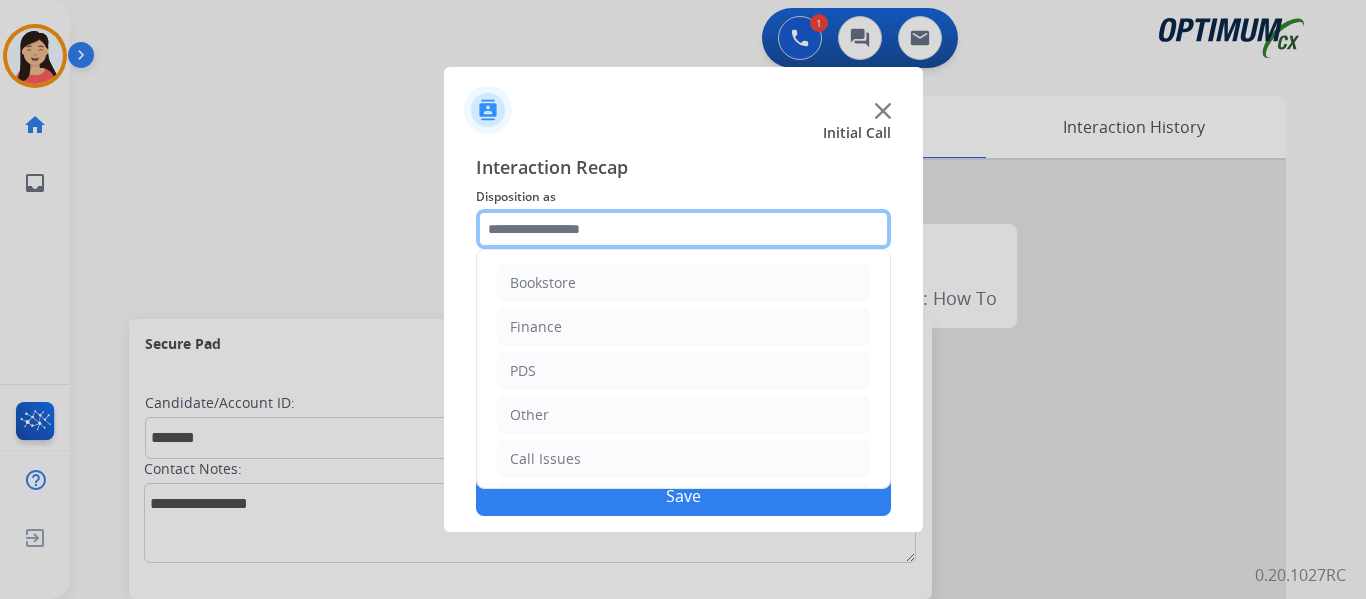 click 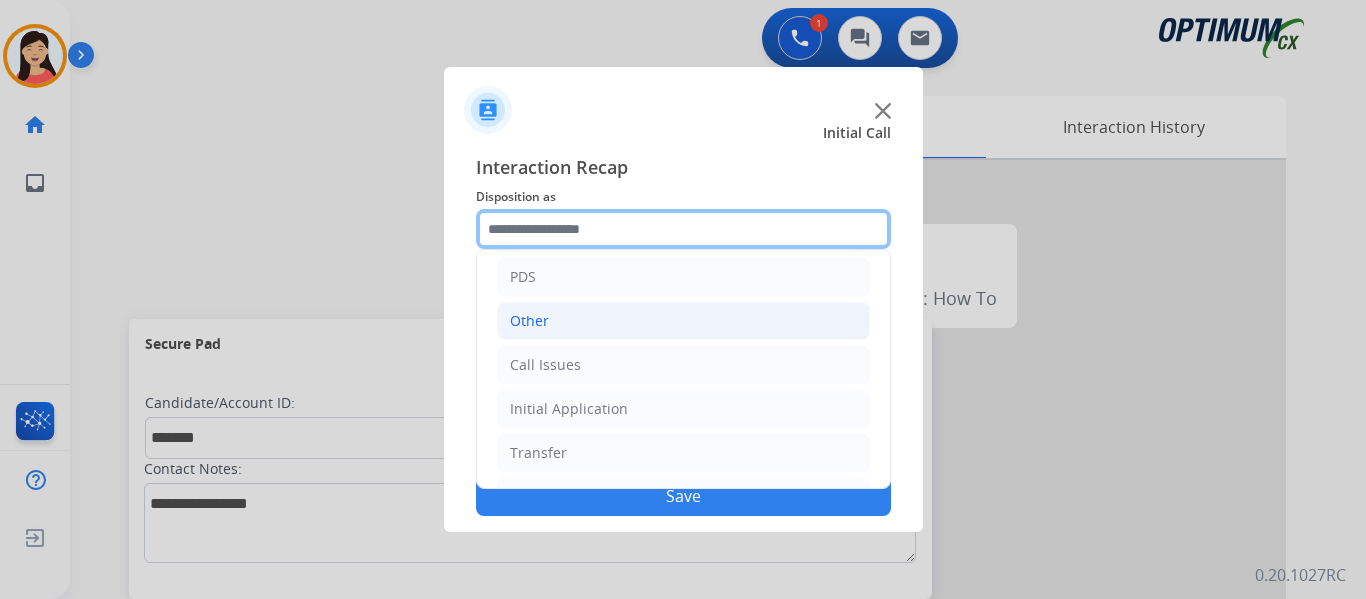 scroll, scrollTop: 136, scrollLeft: 0, axis: vertical 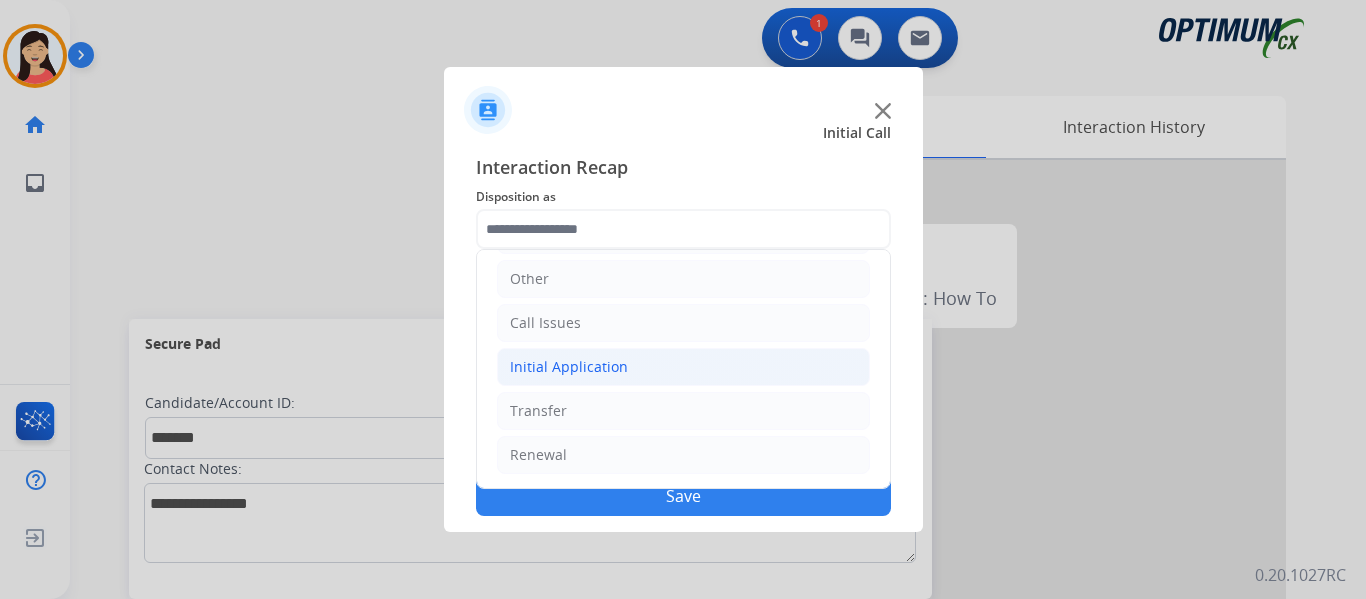 click on "Initial Application" 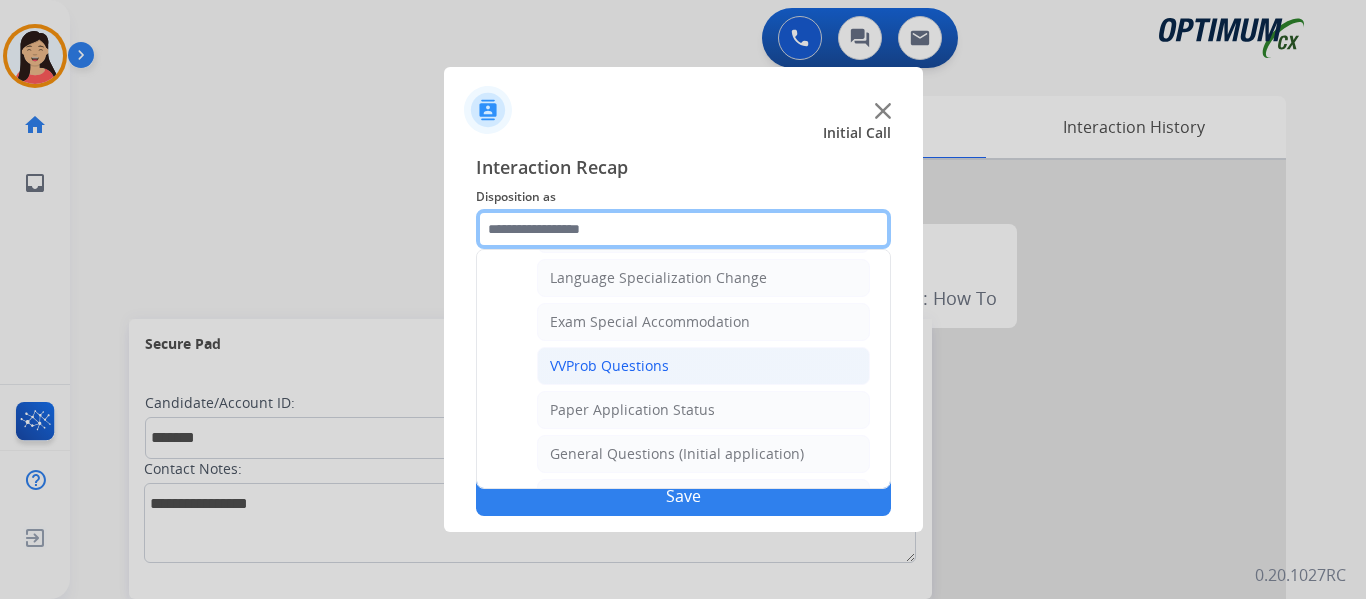 scroll, scrollTop: 1036, scrollLeft: 0, axis: vertical 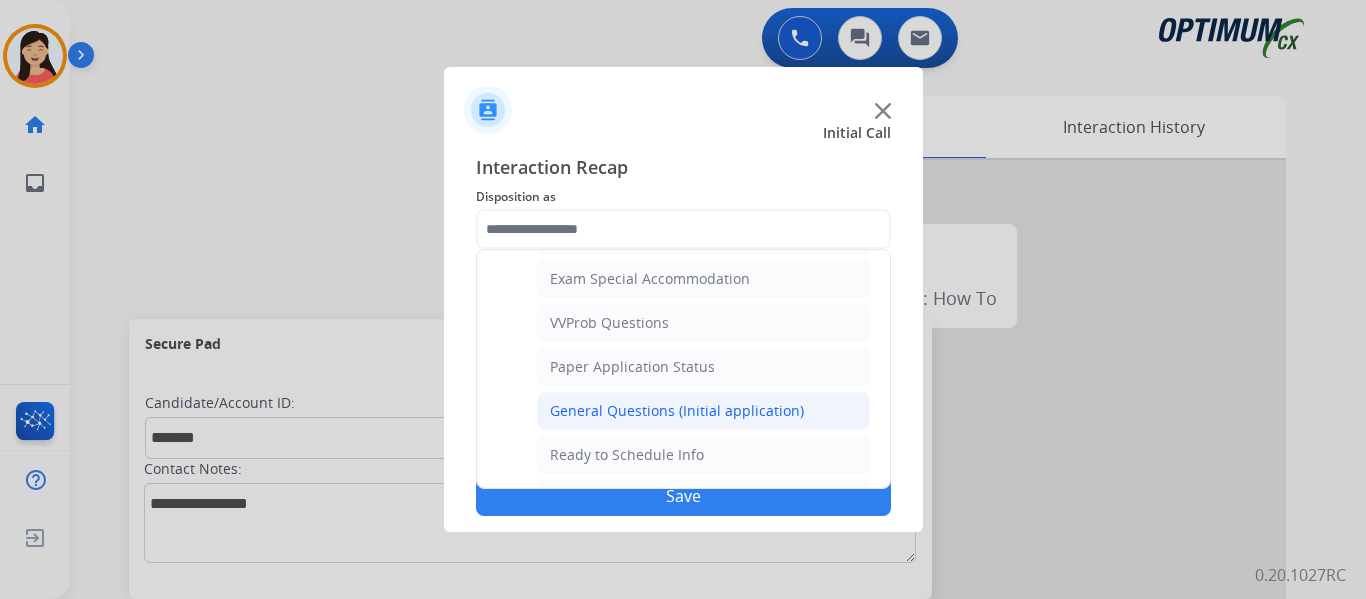 click on "General Questions (Initial application)" 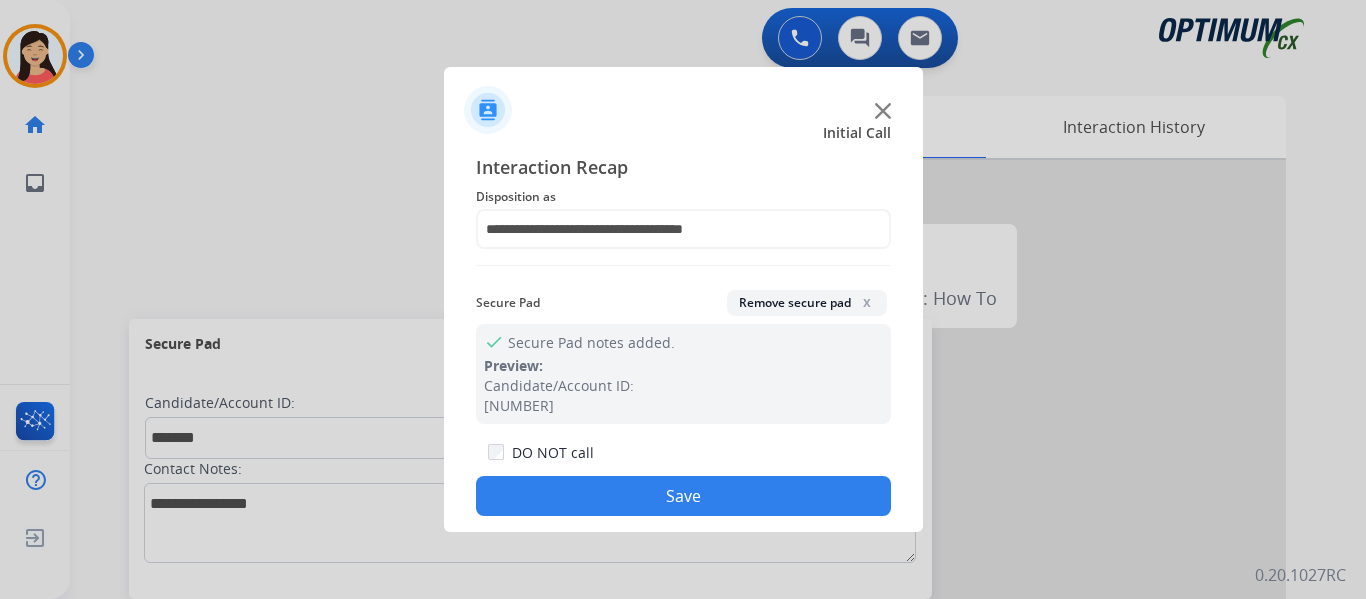 click on "Save" 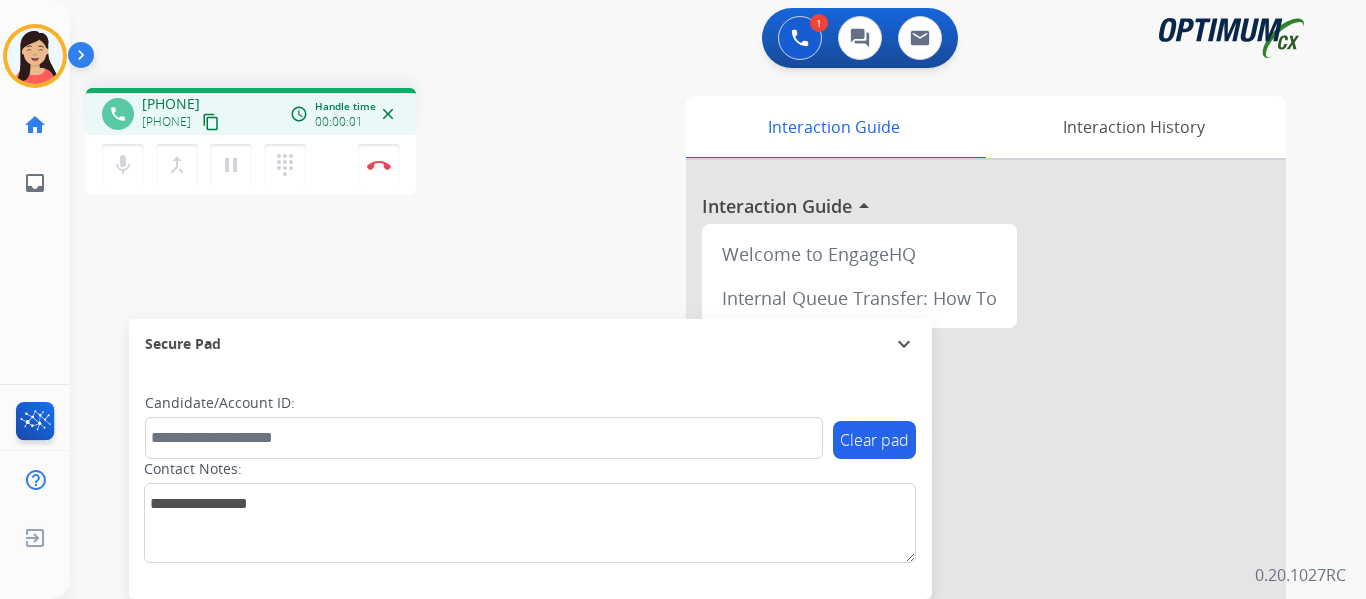 click on "content_copy" at bounding box center (211, 122) 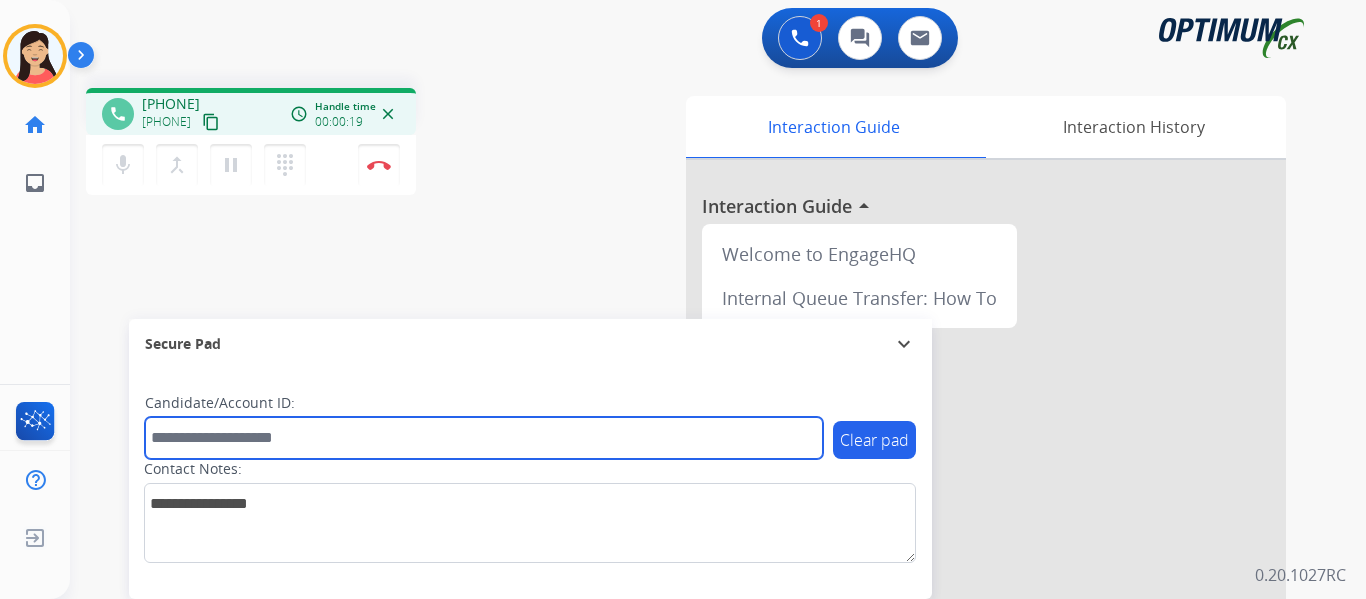 click at bounding box center (484, 438) 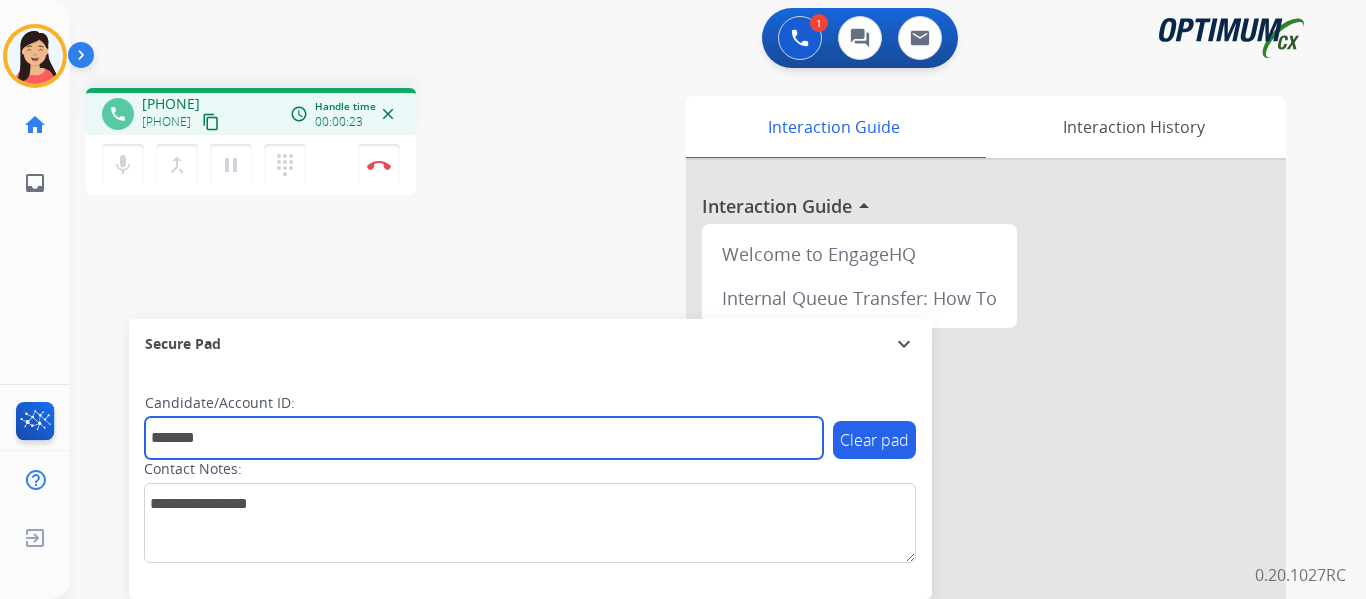 type on "*******" 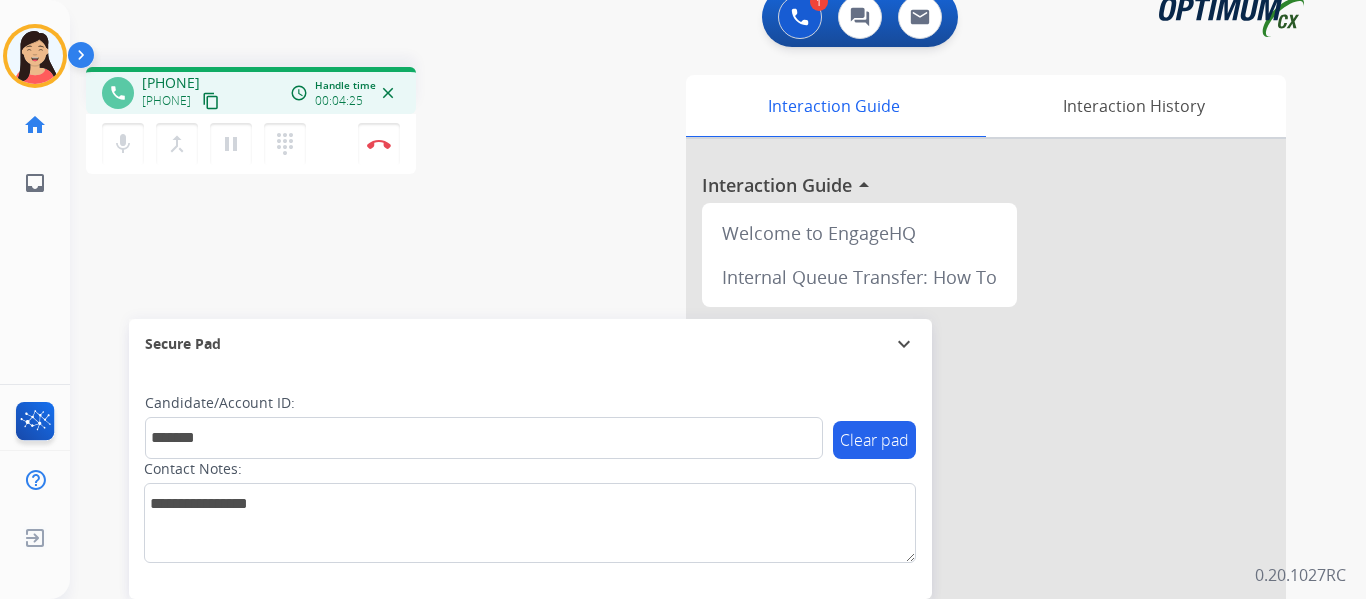 scroll, scrollTop: 0, scrollLeft: 0, axis: both 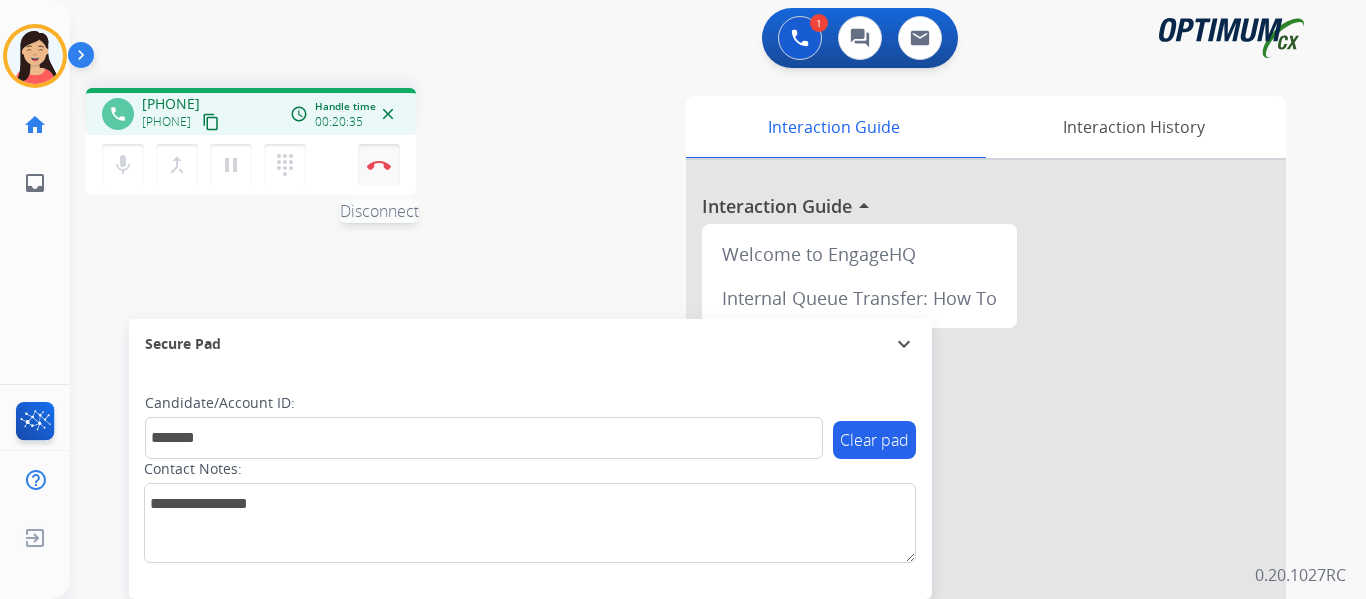 click at bounding box center [379, 165] 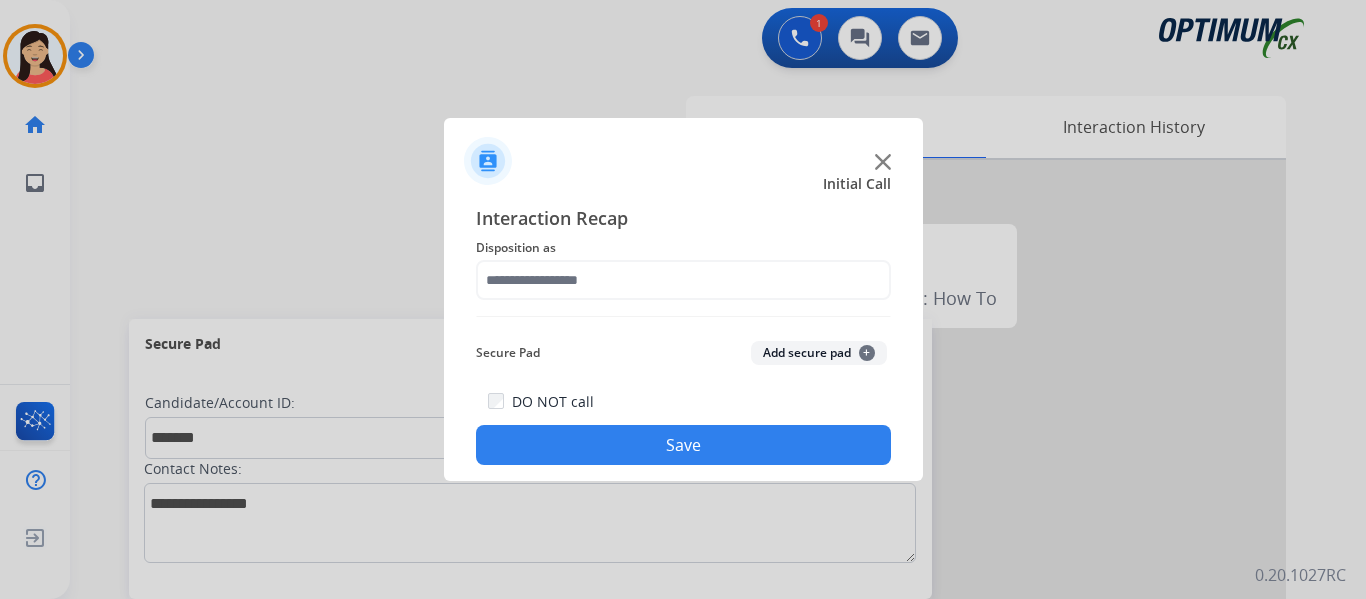 click on "Add secure pad  +" 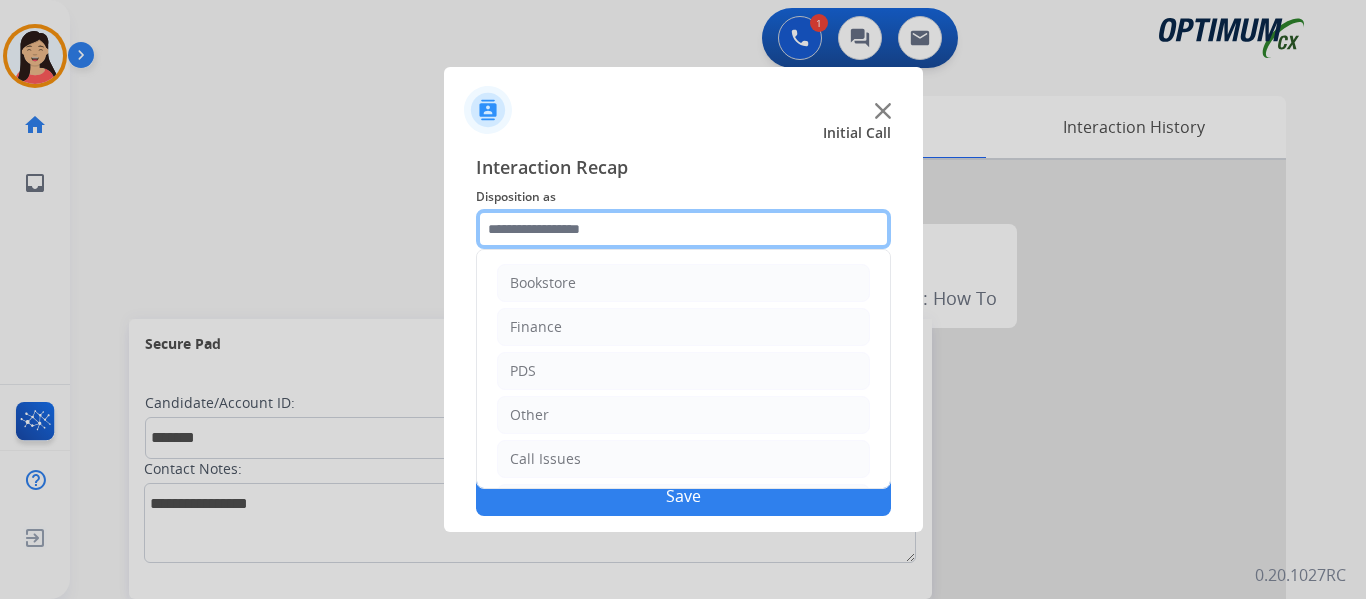 click 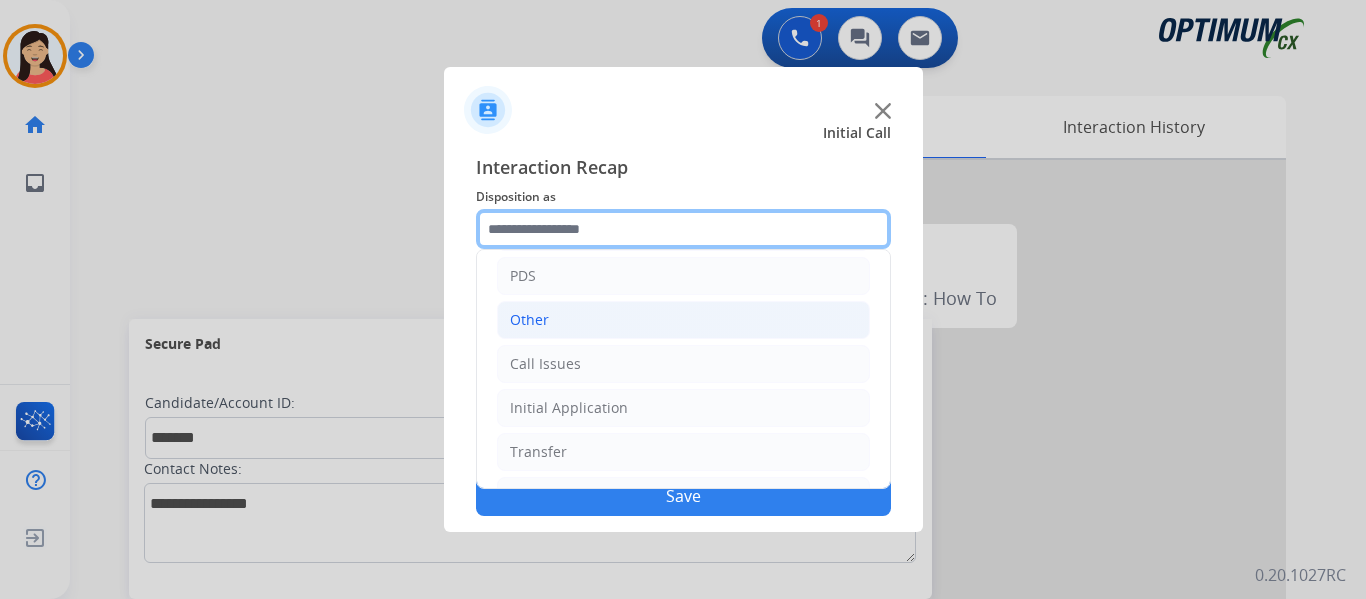 scroll, scrollTop: 136, scrollLeft: 0, axis: vertical 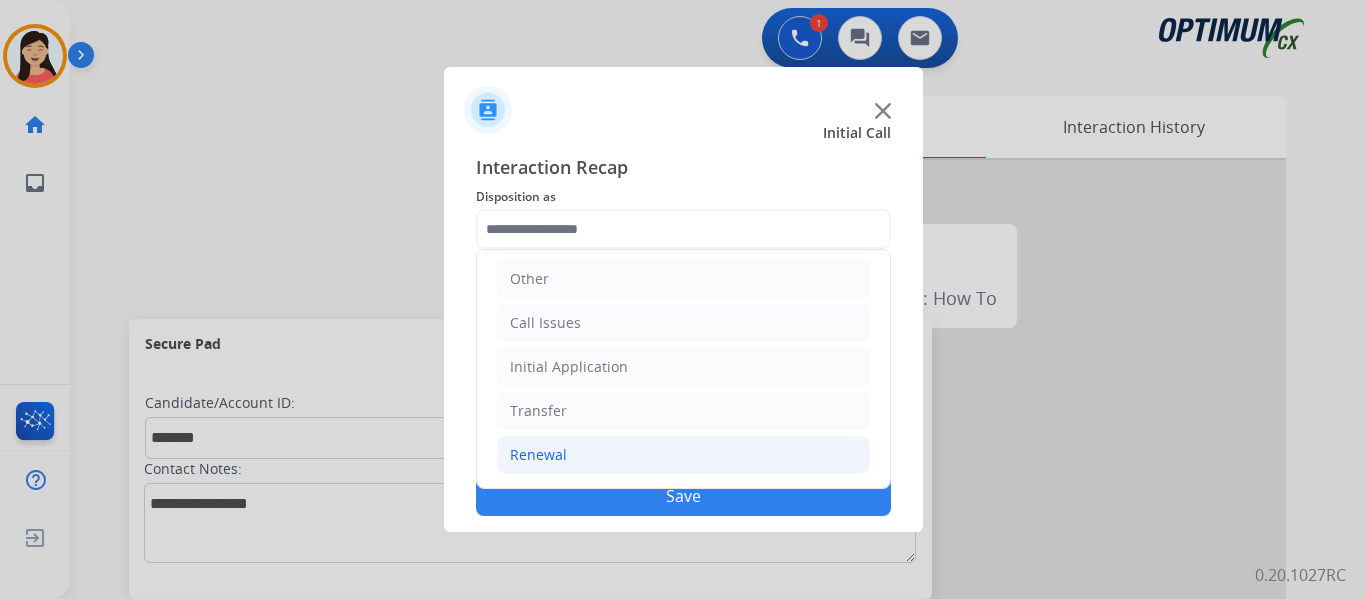 click on "Renewal" 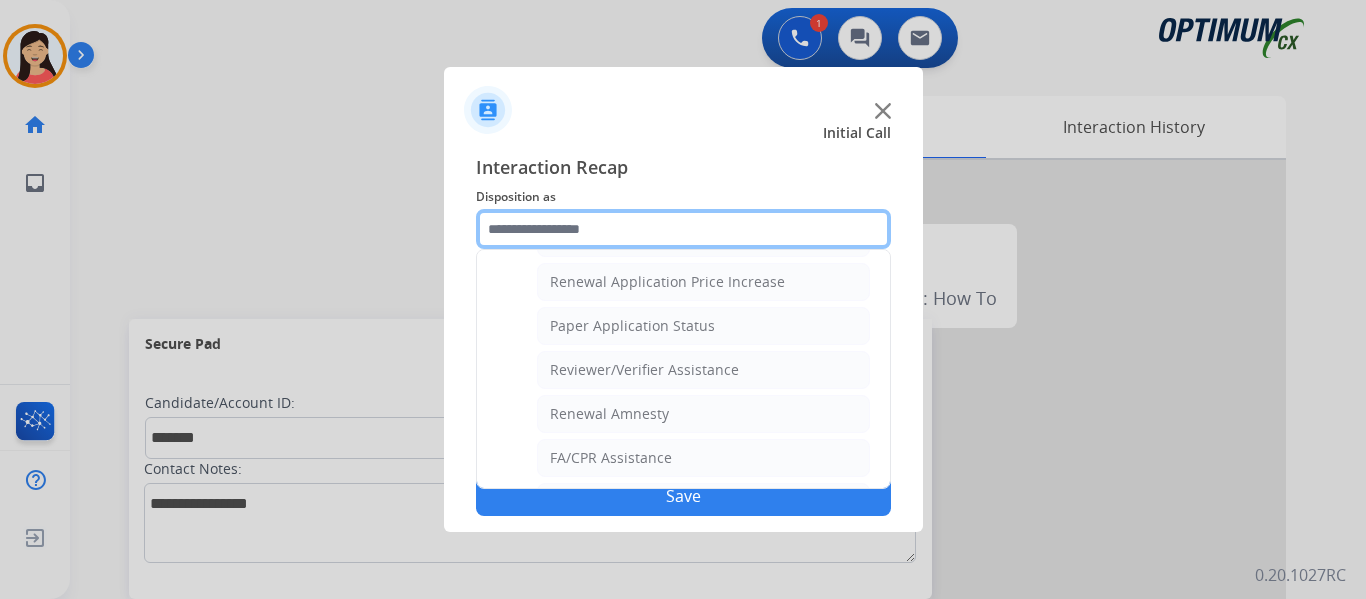 scroll, scrollTop: 772, scrollLeft: 0, axis: vertical 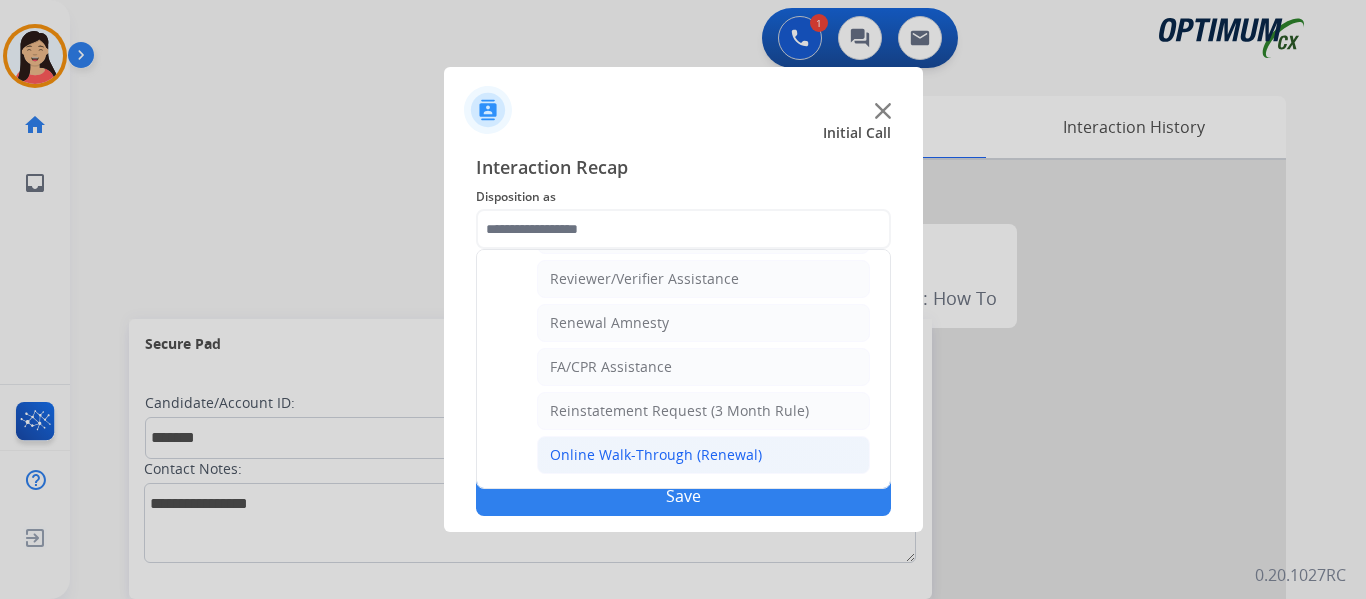 click on "Online Walk-Through (Renewal)" 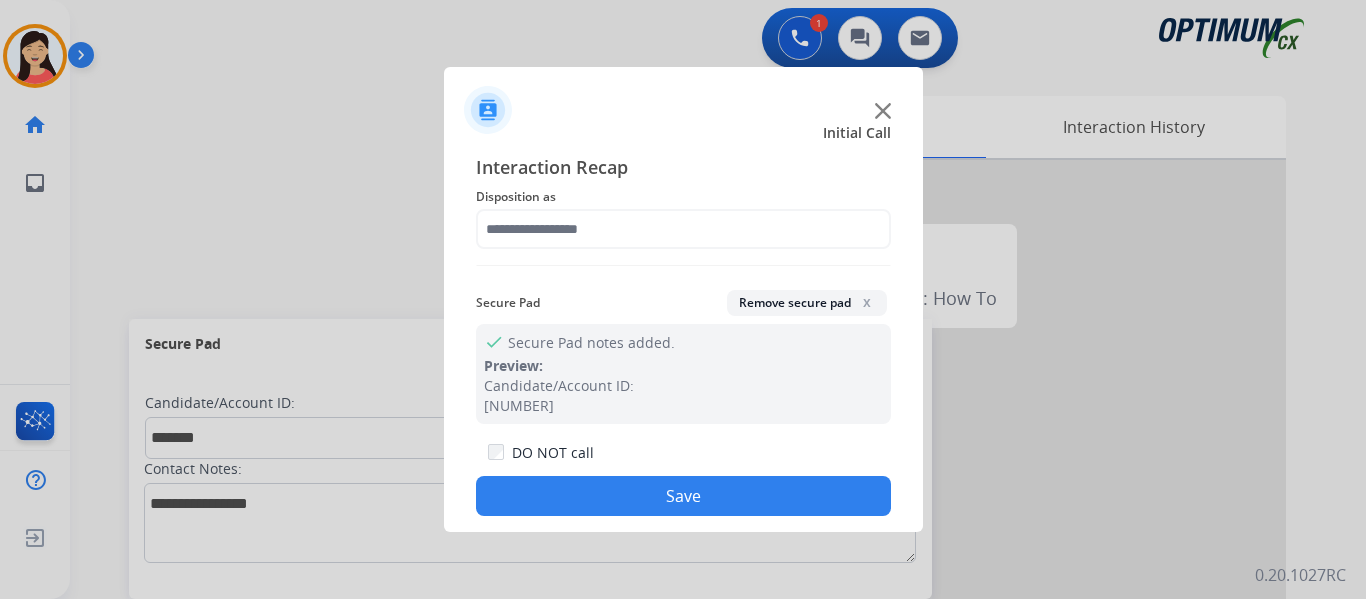 type on "**********" 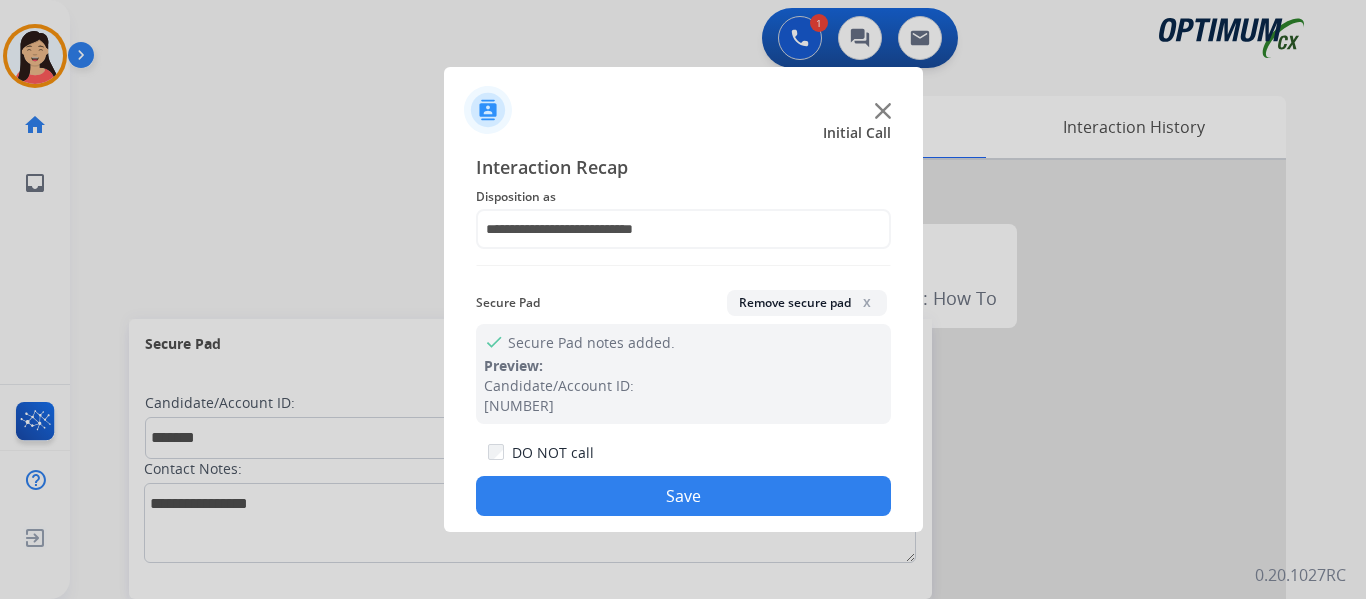 drag, startPoint x: 674, startPoint y: 492, endPoint x: 689, endPoint y: 515, distance: 27.45906 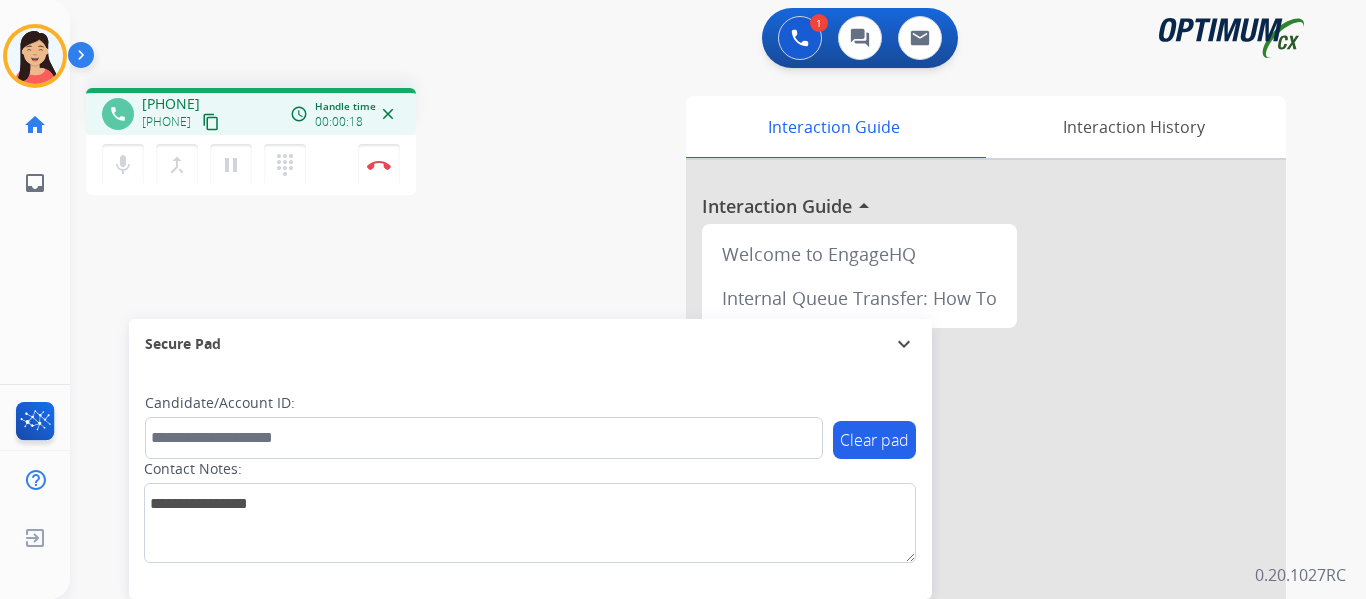 click on "content_copy" at bounding box center [211, 122] 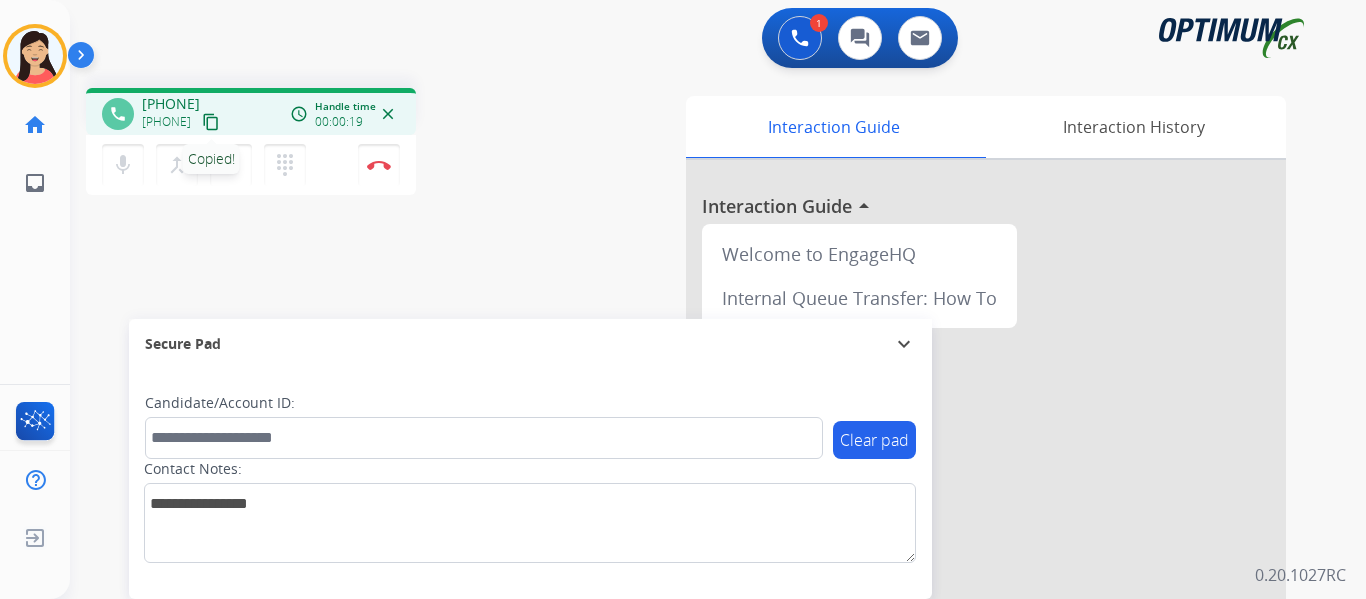 type 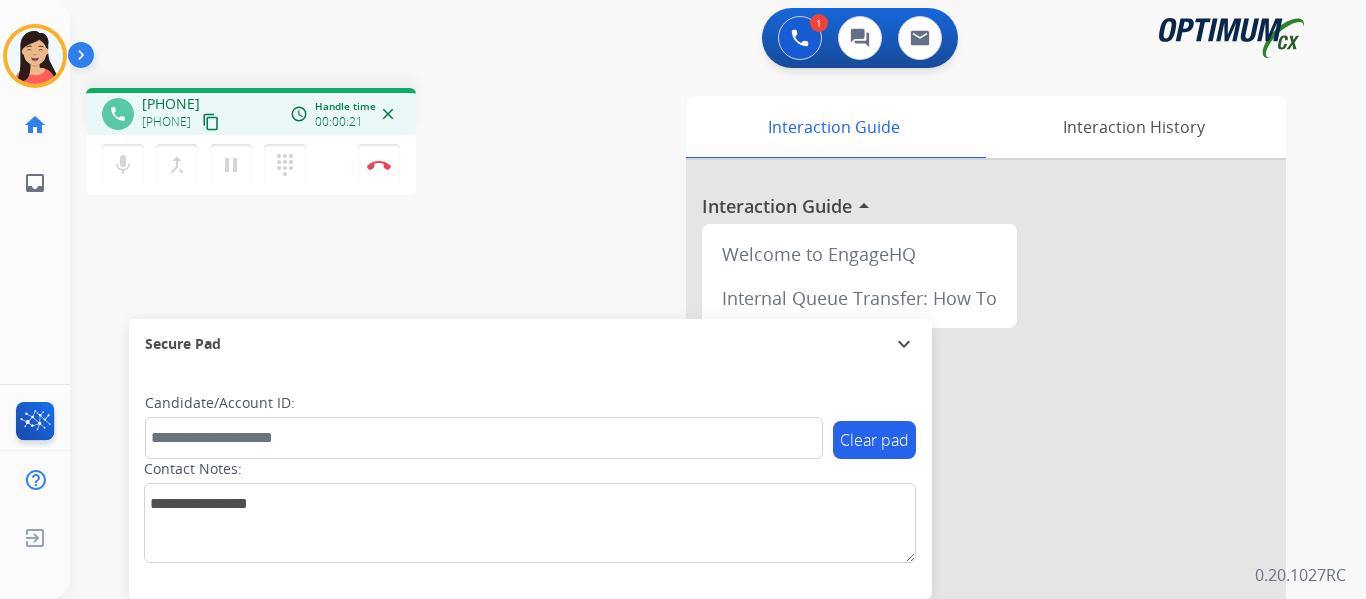 click on "phone [PHONE] [PHONE] content_copy access_time Call metrics Queue 00:10 Hold 00:00 Talk 00:22 Total 00:31 Handle time 00:00:21 close mic Mute merge_type Bridge pause Hold dialpad Dialpad Disconnect swap_horiz Break voice bridge close_fullscreen Connect 3-Way Call merge_type Separate 3-Way Call Interaction Guide Interaction History Interaction Guide arrow_drop_up Welcome to EngageHQ Internal Queue Transfer: How To Secure Pad expand_more Clear pad Candidate/Account ID: [NUMBER] Contact Notes:" at bounding box center [694, 489] 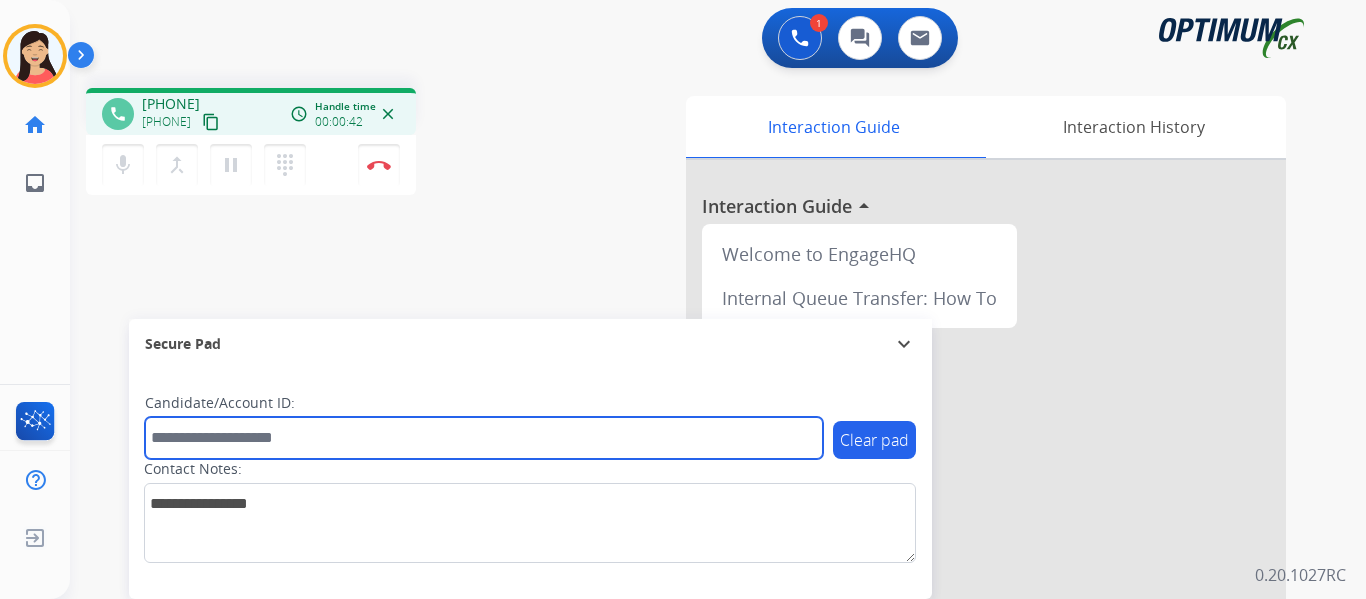 click at bounding box center (484, 438) 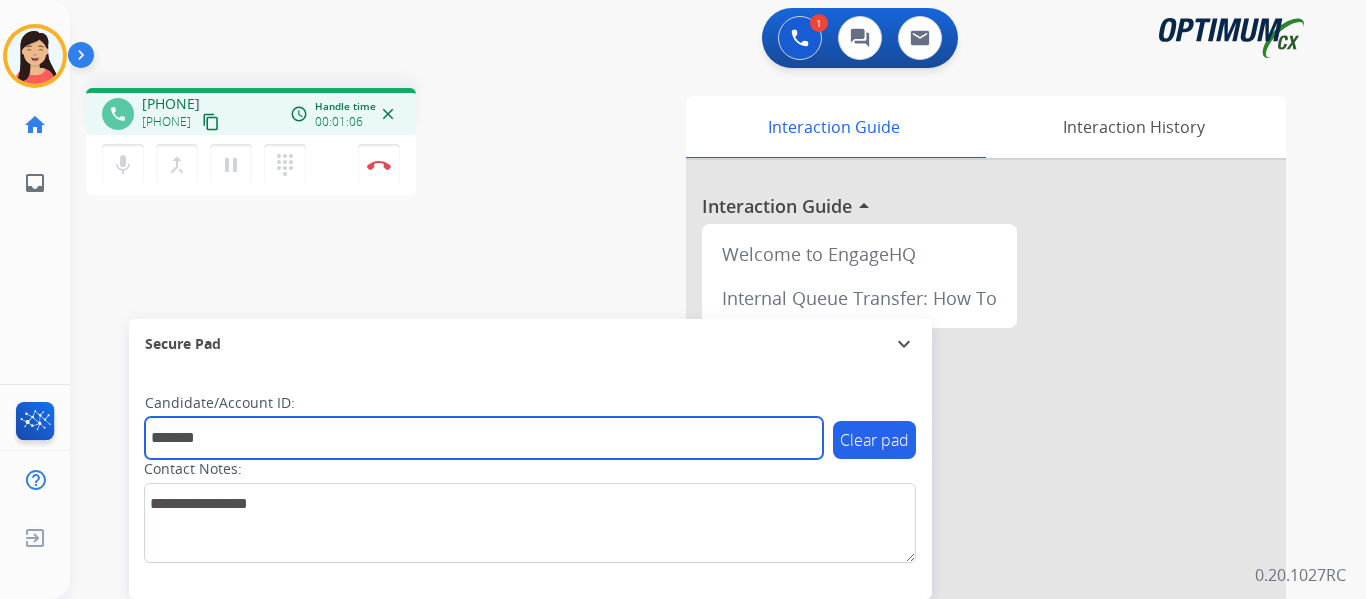 type on "*******" 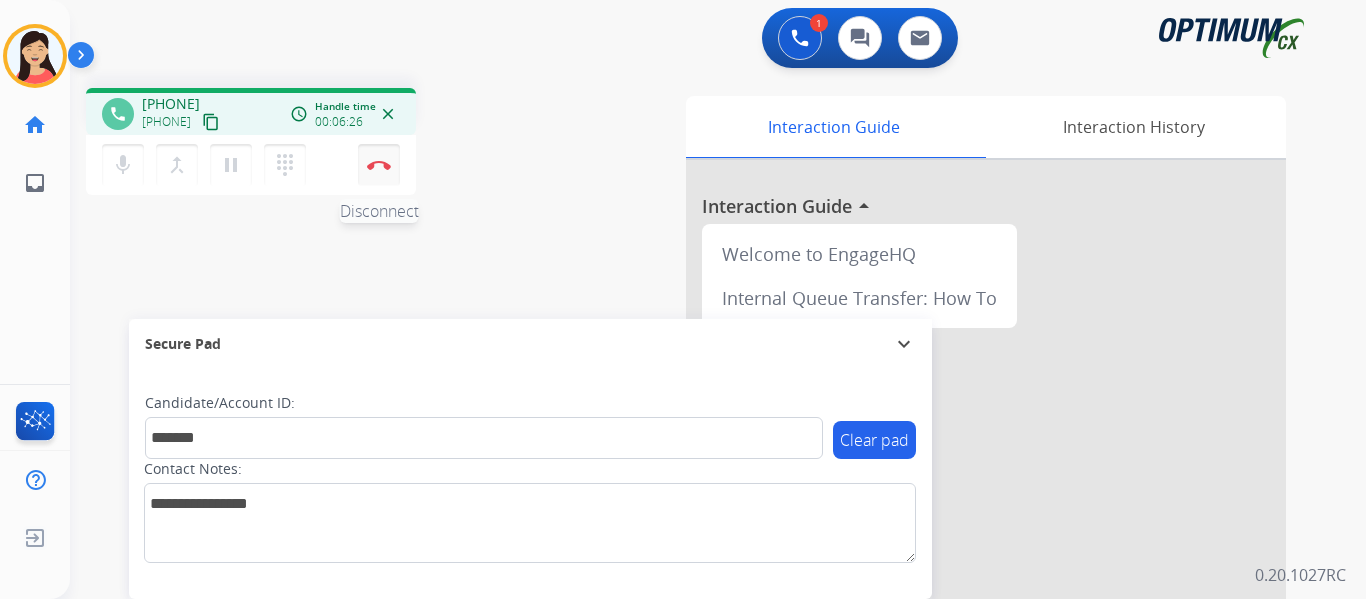 click on "Disconnect" at bounding box center (379, 165) 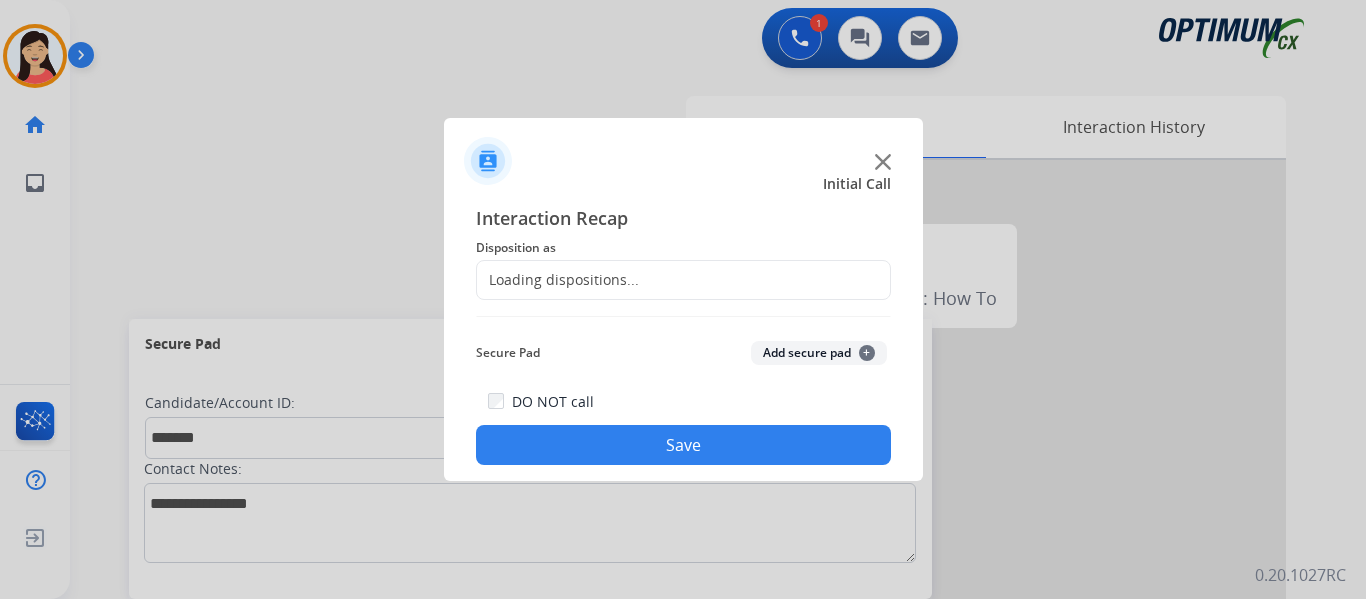 click on "Add secure pad  +" 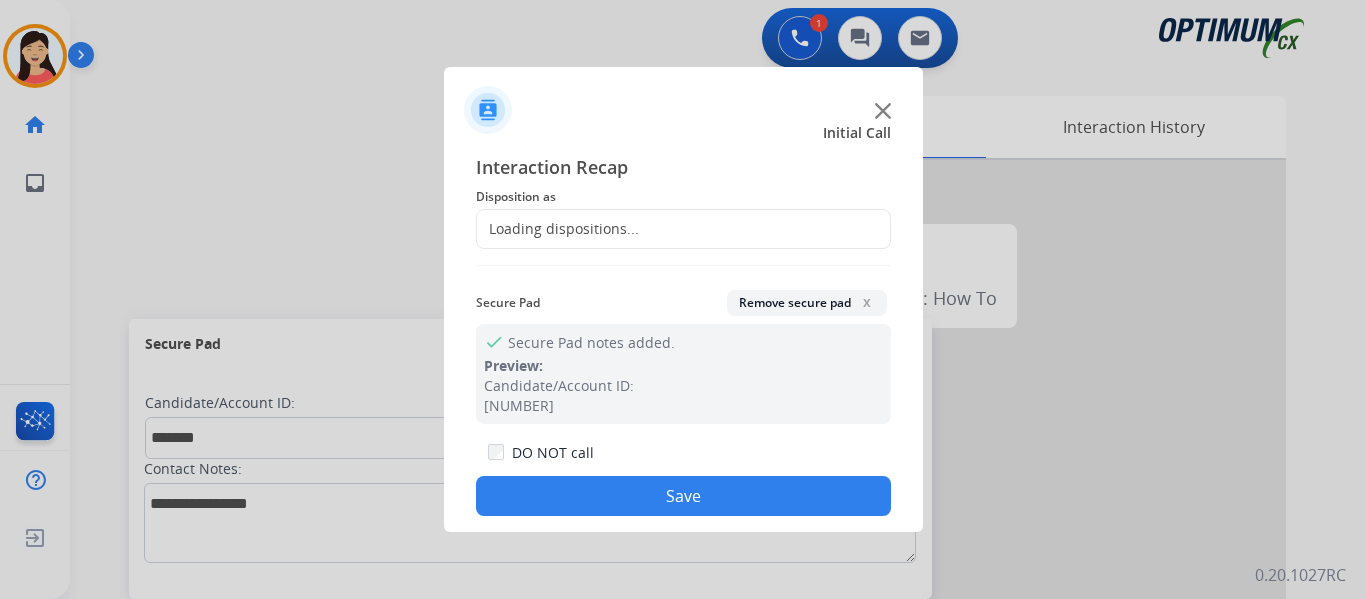 click on "Interaction Recap Disposition as Loading dispositions... Secure Pad Remove secure pad x check Secure Pad notes added. Preview: Candidate/Account ID: [NUMBER] DO NOT call Save" 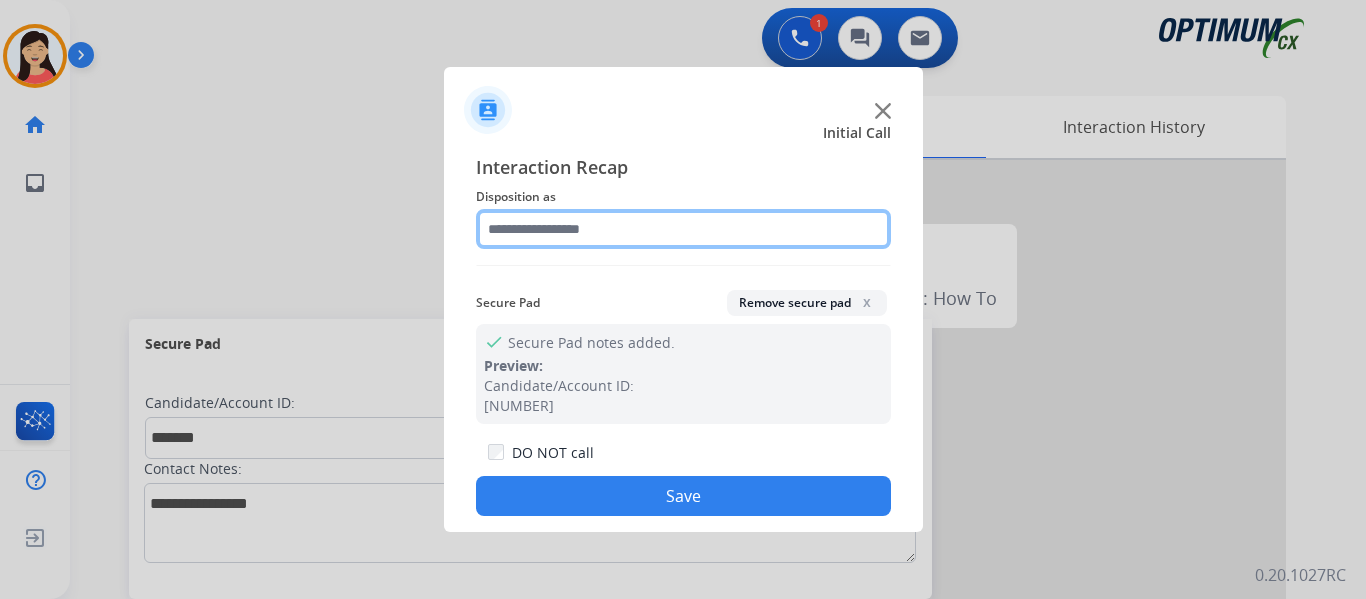 drag, startPoint x: 573, startPoint y: 254, endPoint x: 581, endPoint y: 230, distance: 25.298222 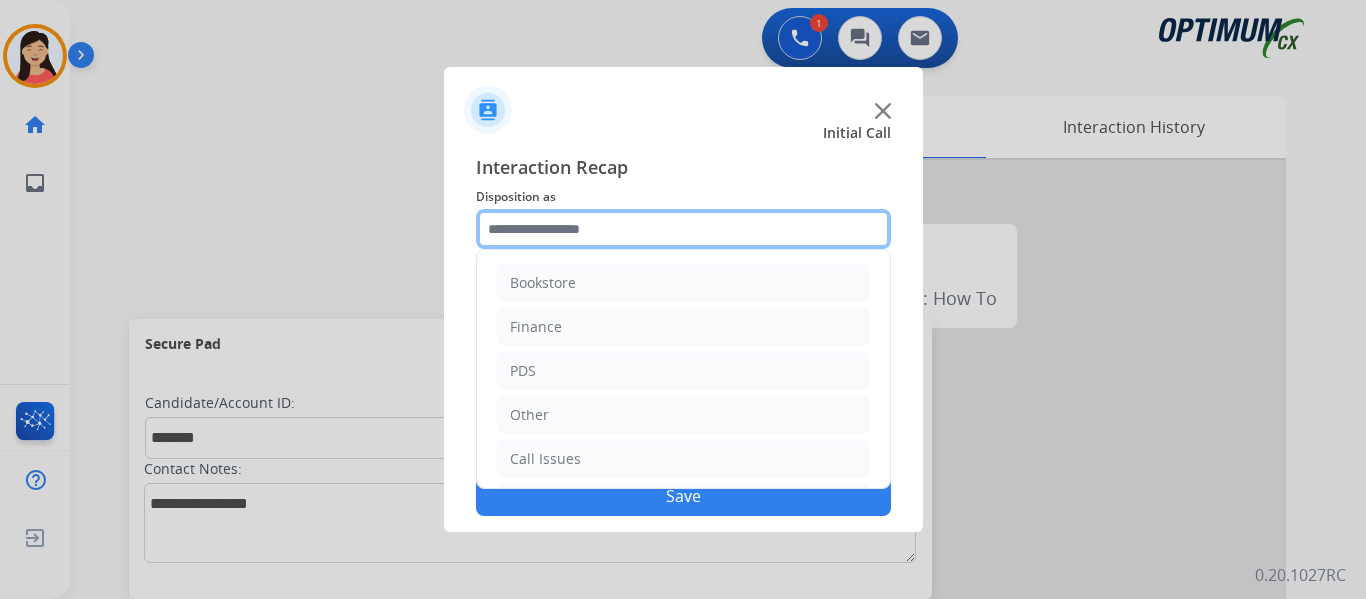 scroll, scrollTop: 136, scrollLeft: 0, axis: vertical 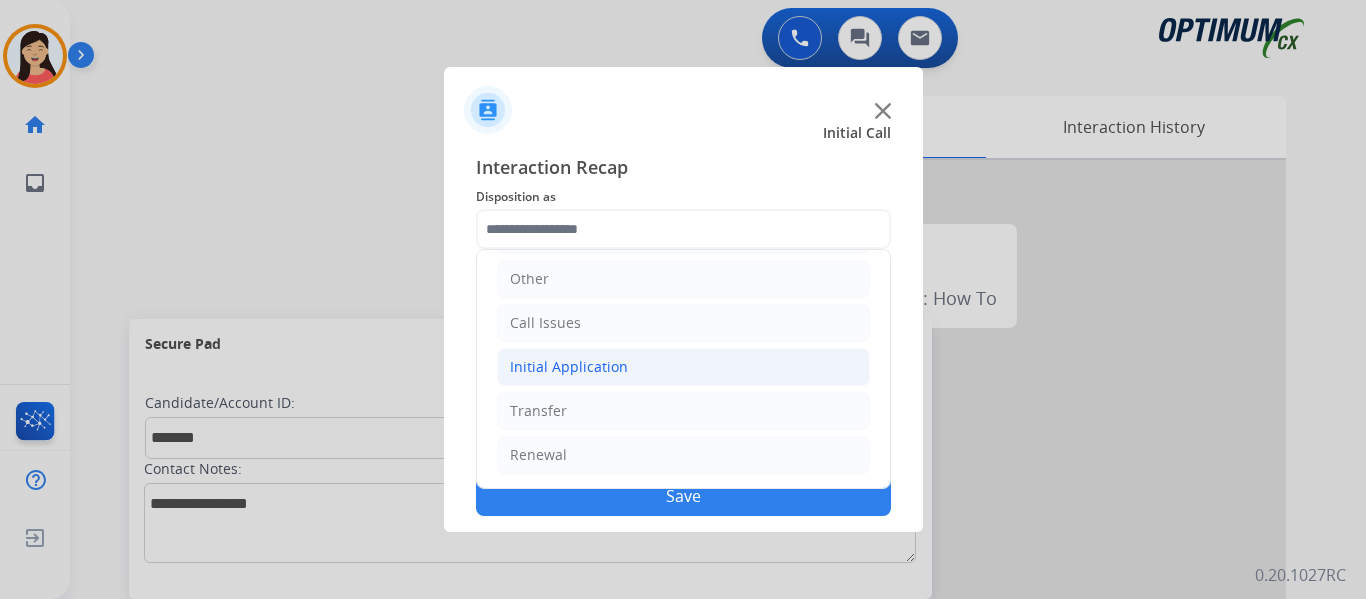 click on "Initial Application" 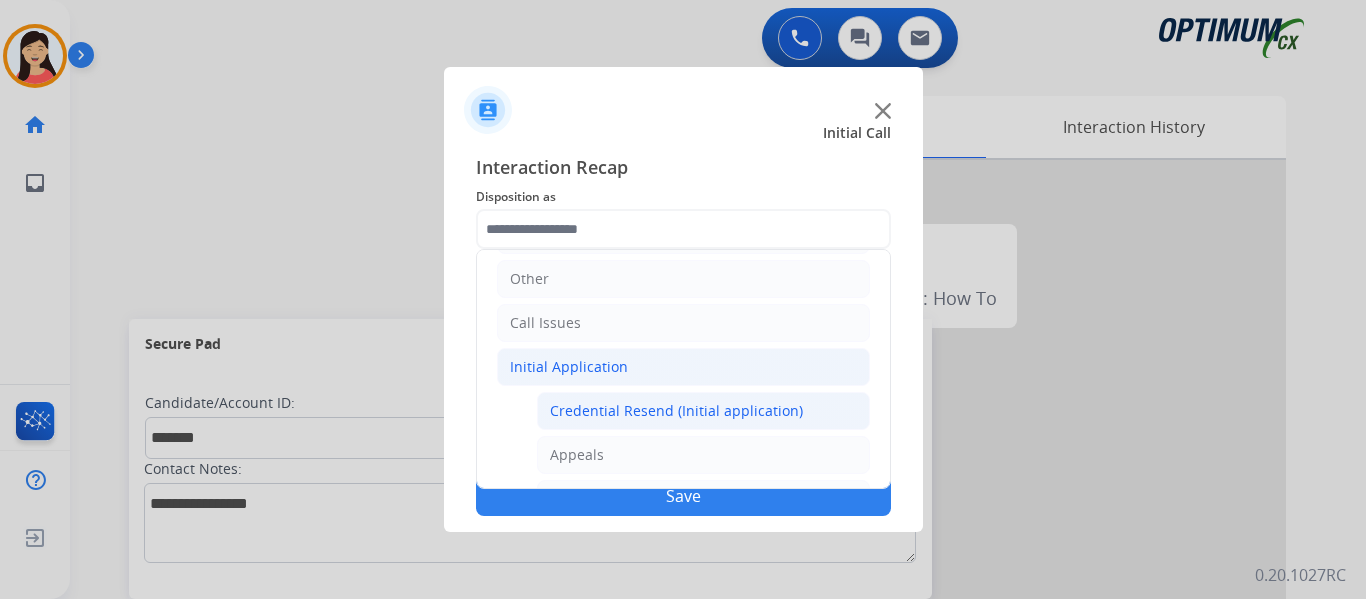 click on "Credential Resend (Initial application)" 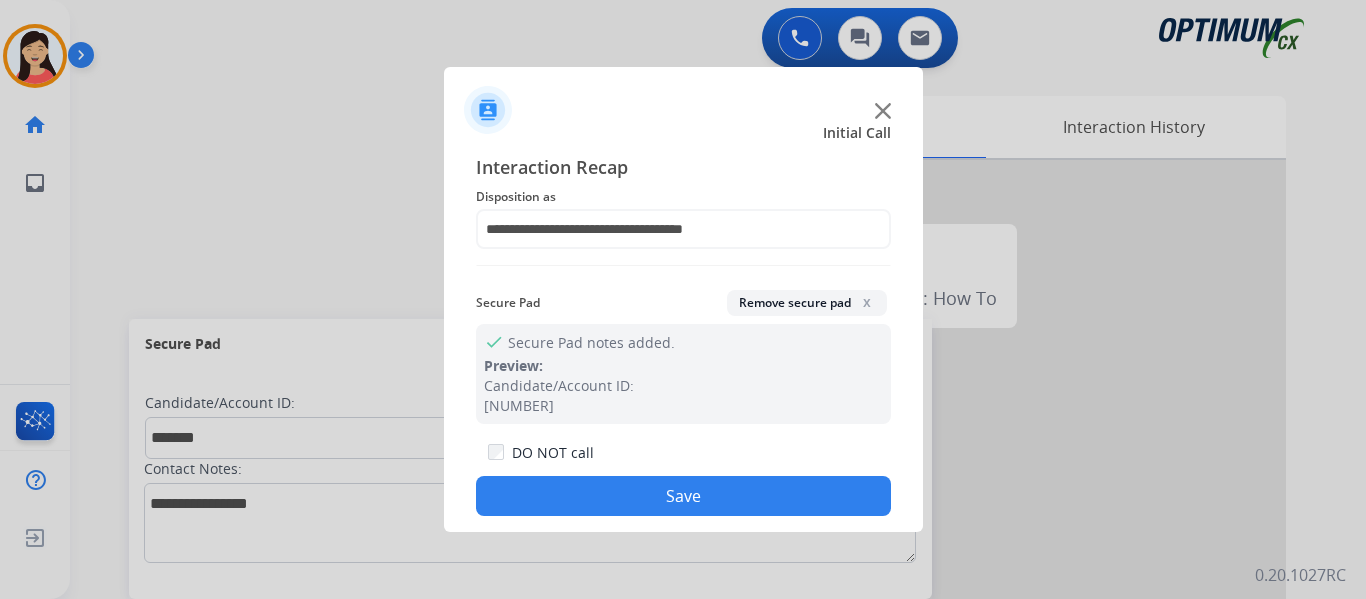 click on "Save" 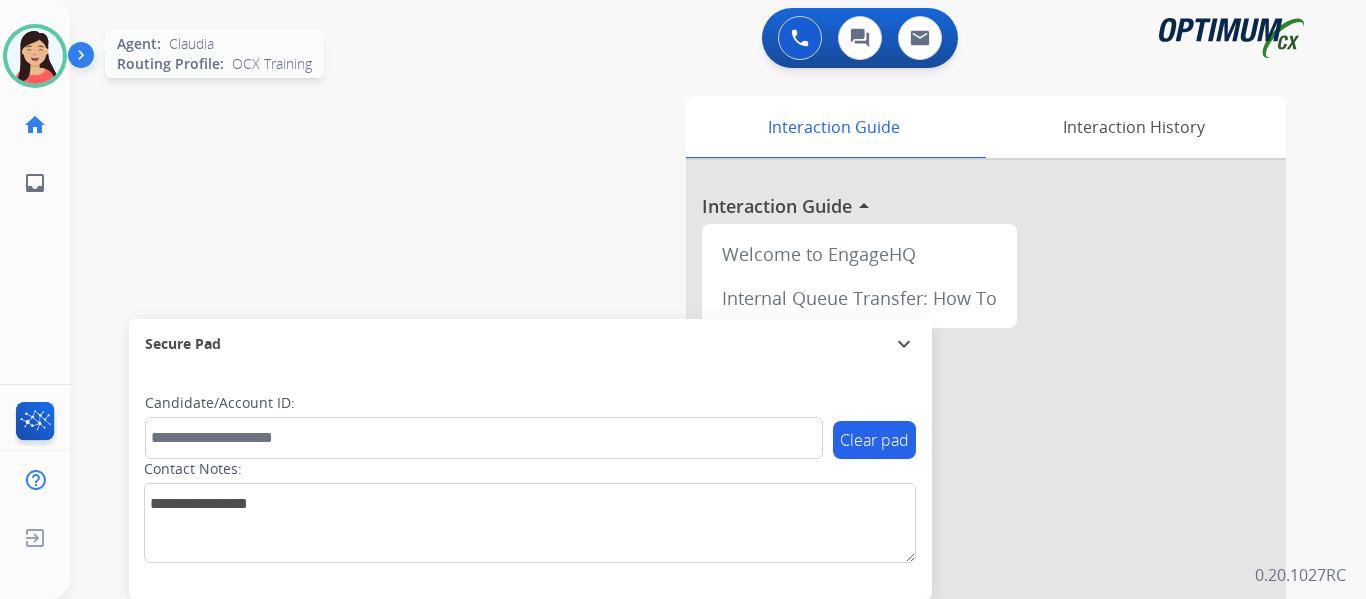 click at bounding box center [35, 56] 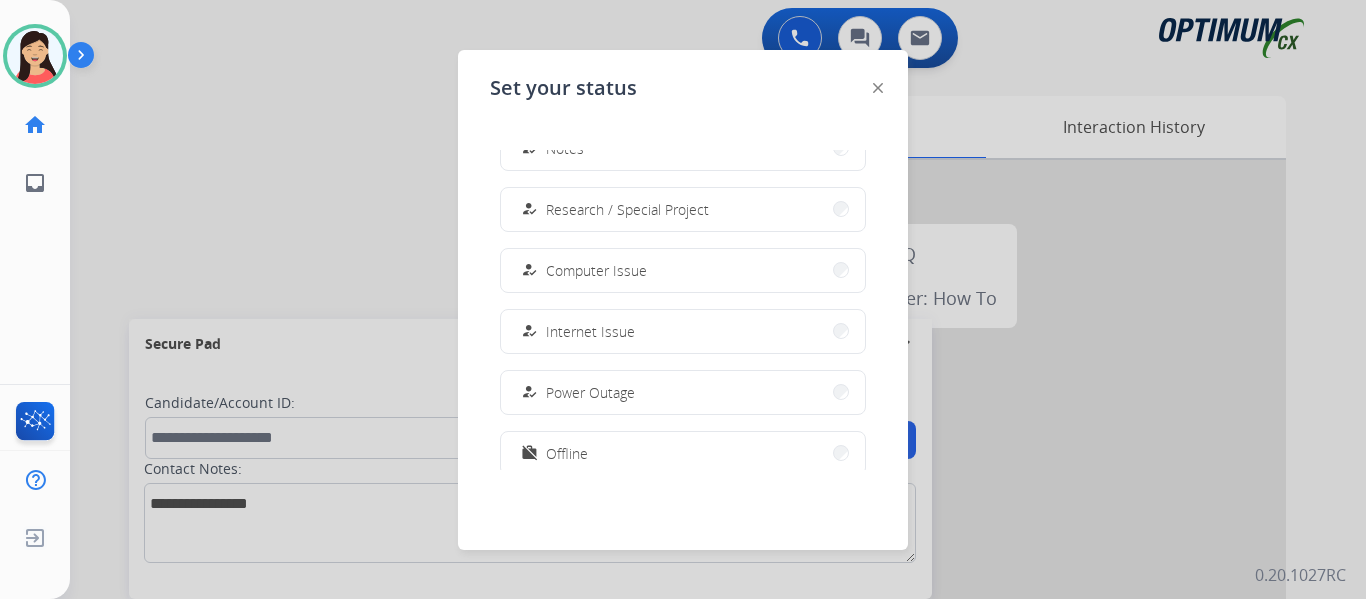 scroll, scrollTop: 499, scrollLeft: 0, axis: vertical 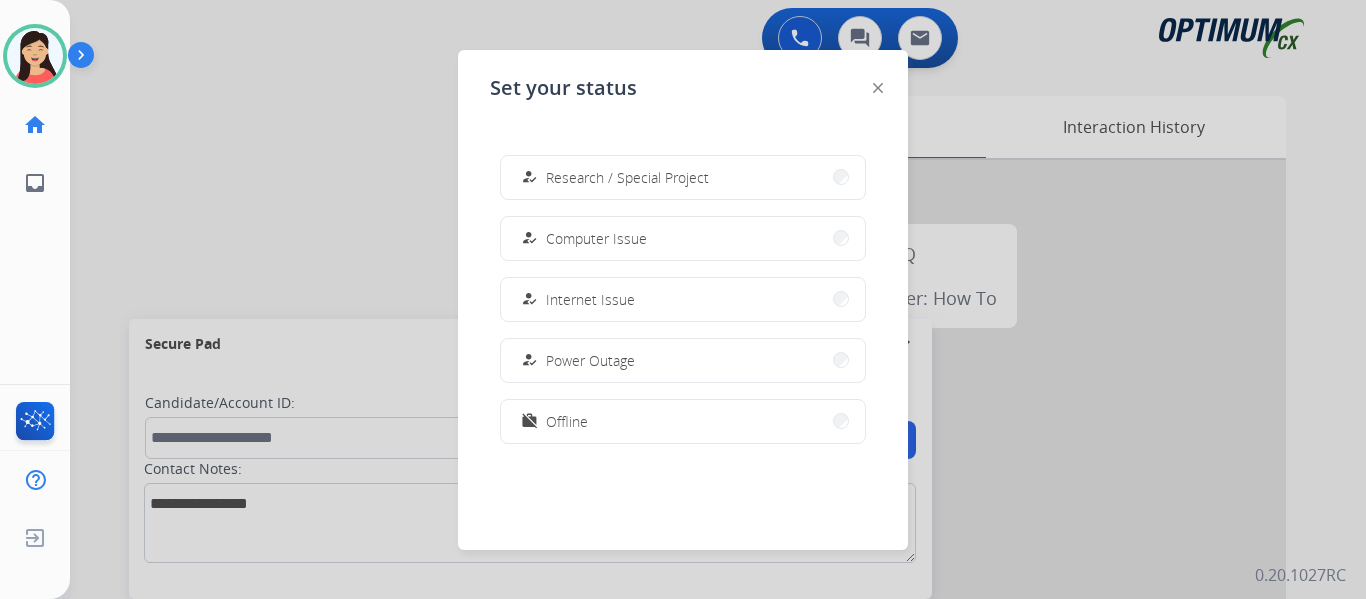 drag, startPoint x: 558, startPoint y: 419, endPoint x: 1098, endPoint y: 421, distance: 540.0037 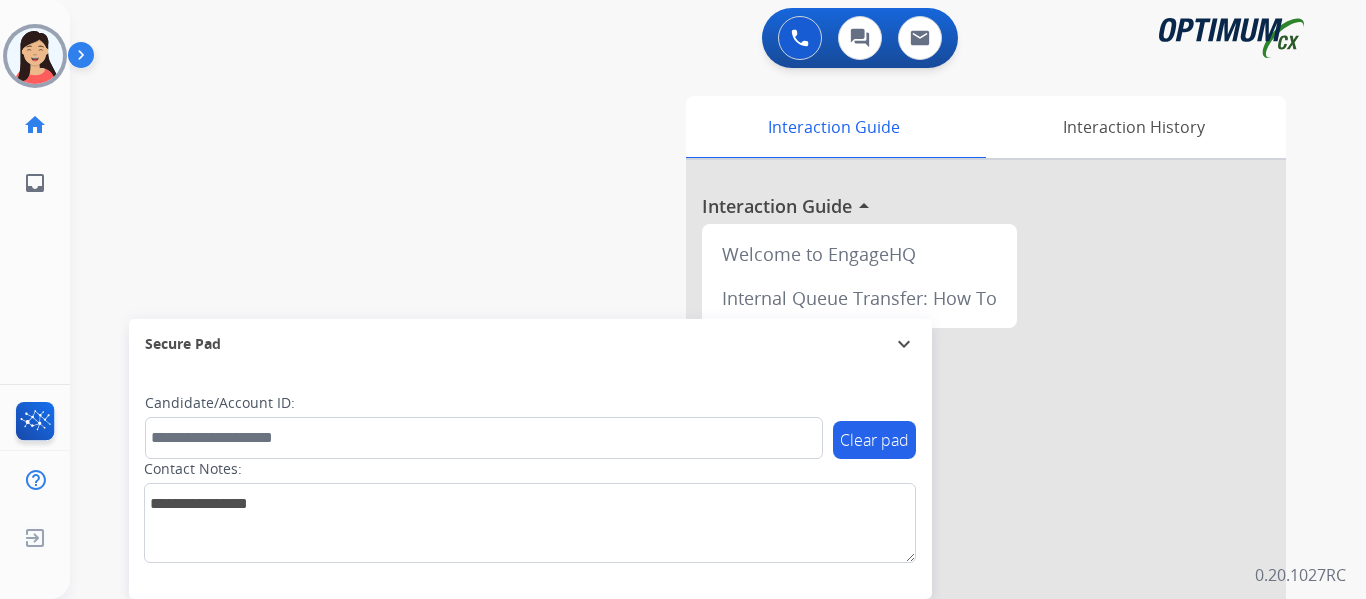 drag, startPoint x: 39, startPoint y: 538, endPoint x: 158, endPoint y: 483, distance: 131.09538 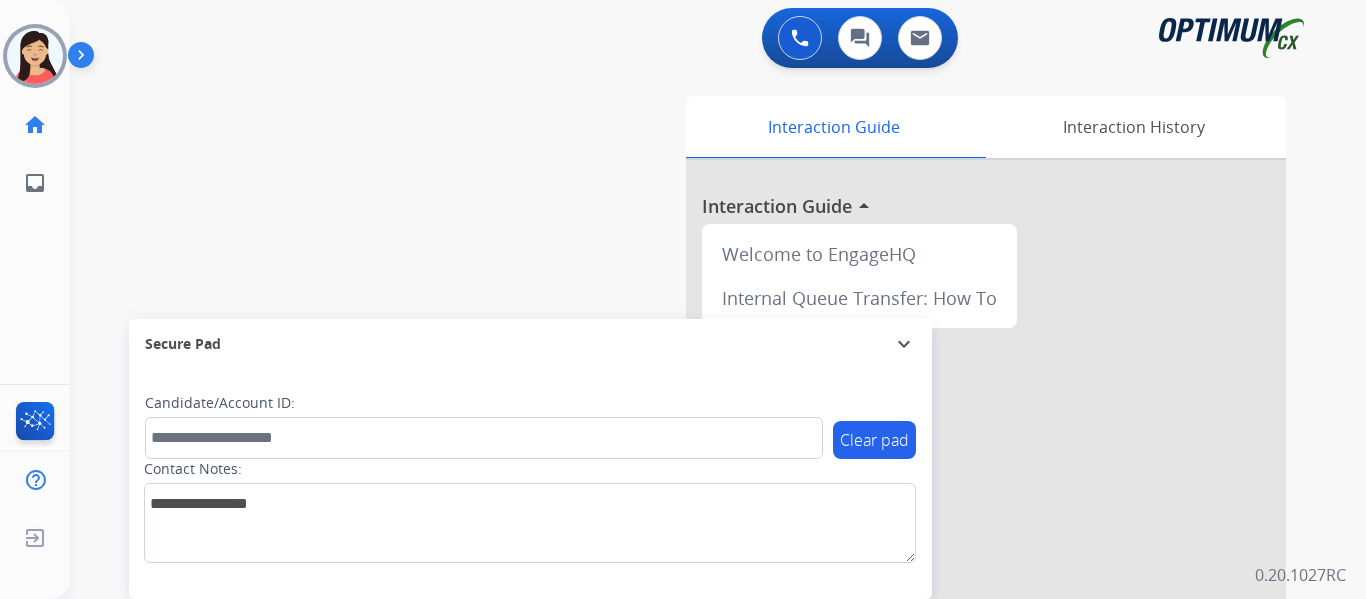 click 